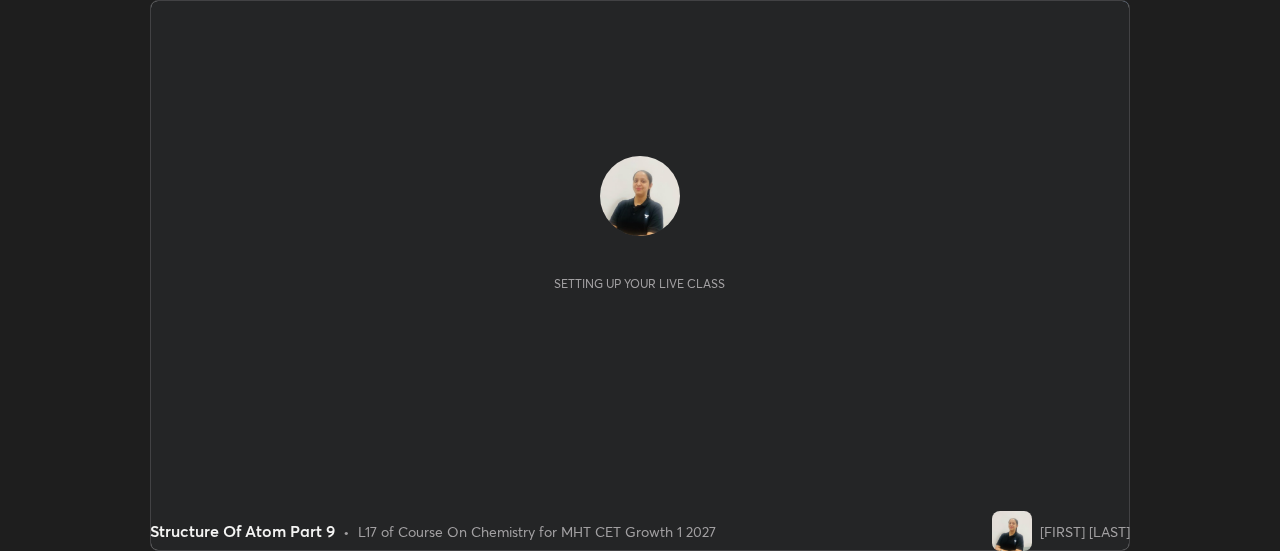 scroll, scrollTop: 0, scrollLeft: 0, axis: both 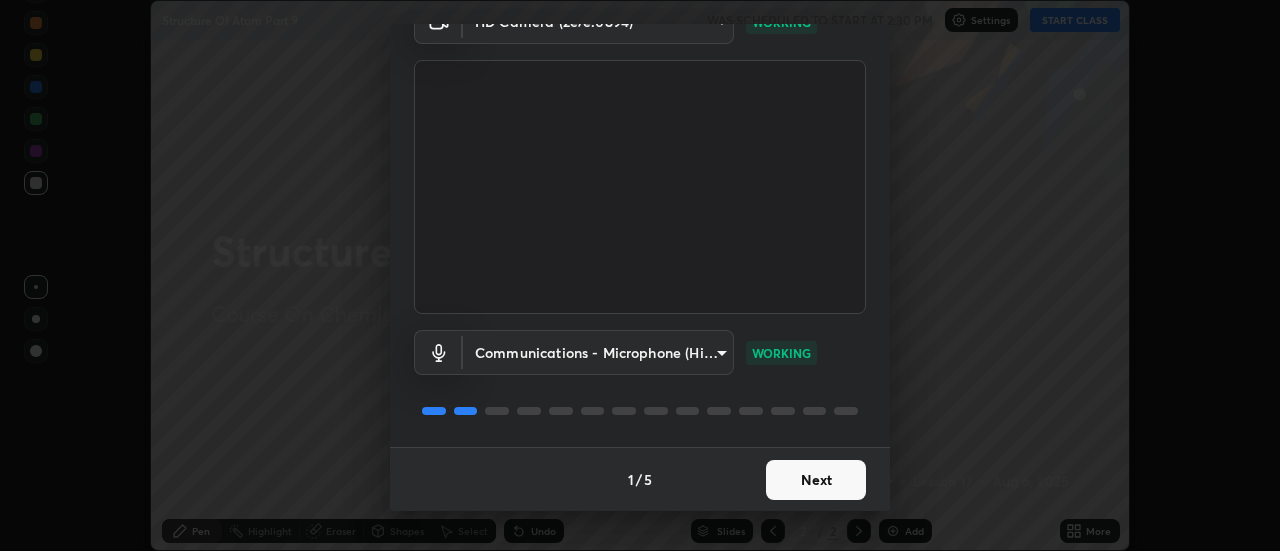 click on "Next" at bounding box center (816, 480) 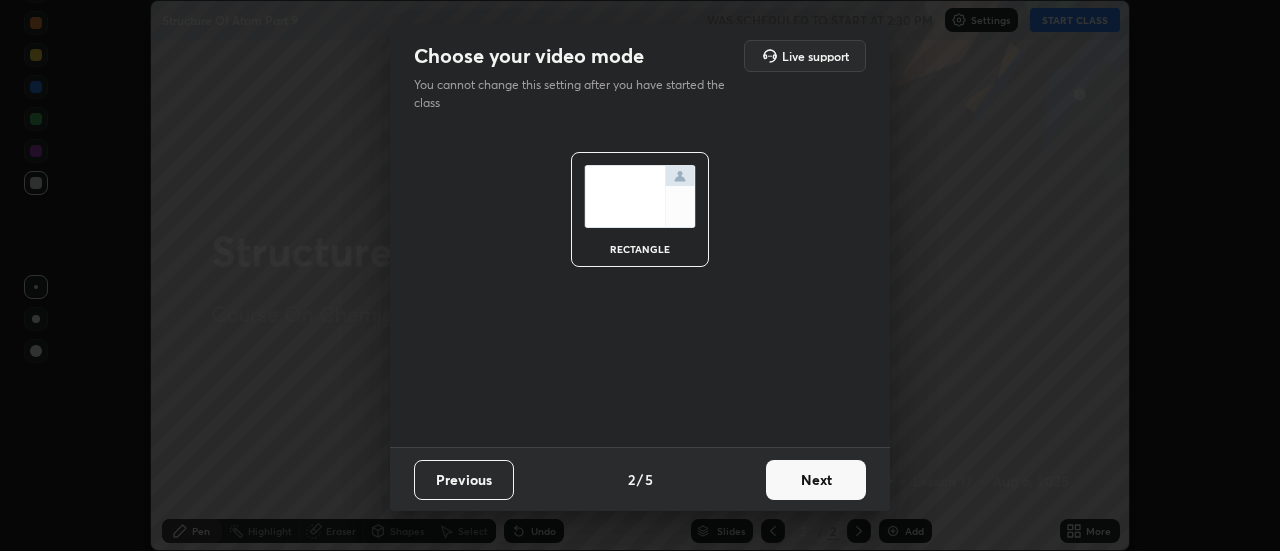 scroll, scrollTop: 0, scrollLeft: 0, axis: both 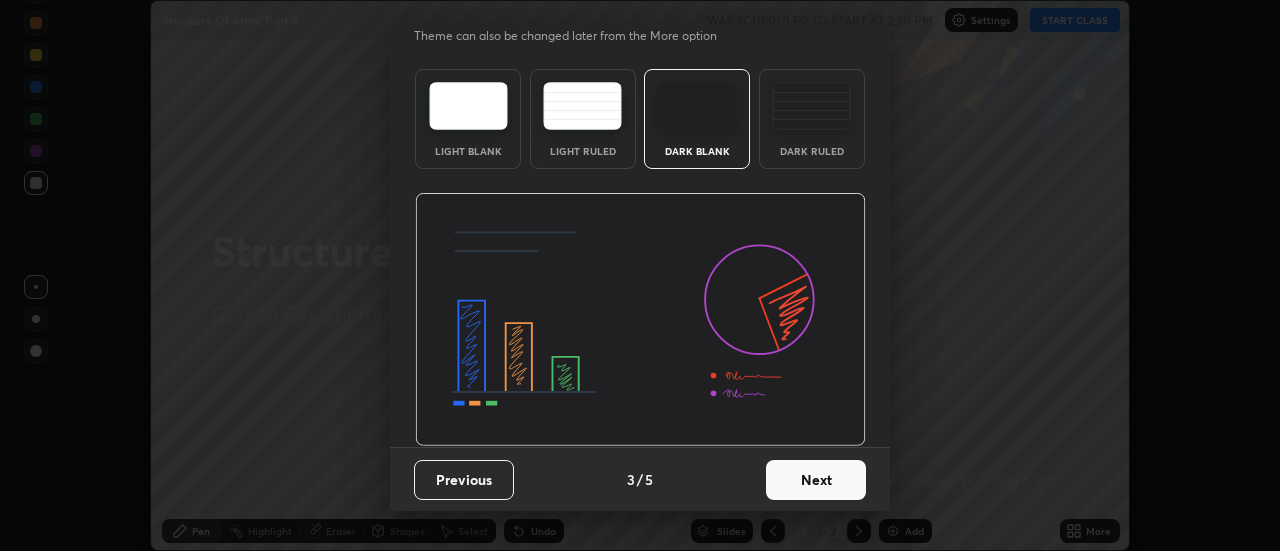 click on "Next" at bounding box center [816, 480] 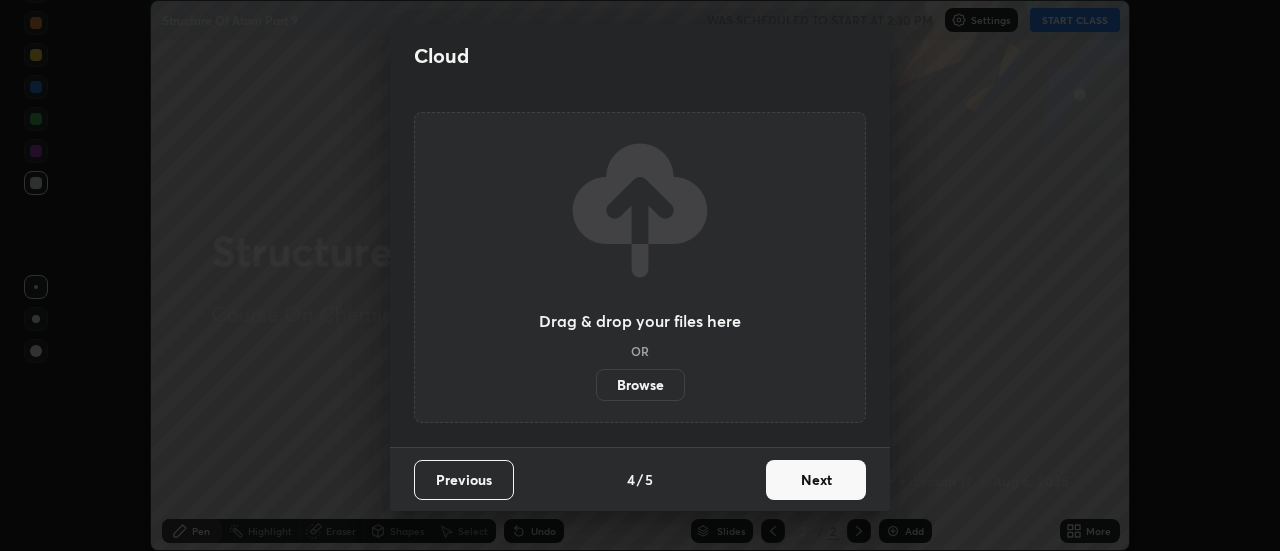 click on "Next" at bounding box center [816, 480] 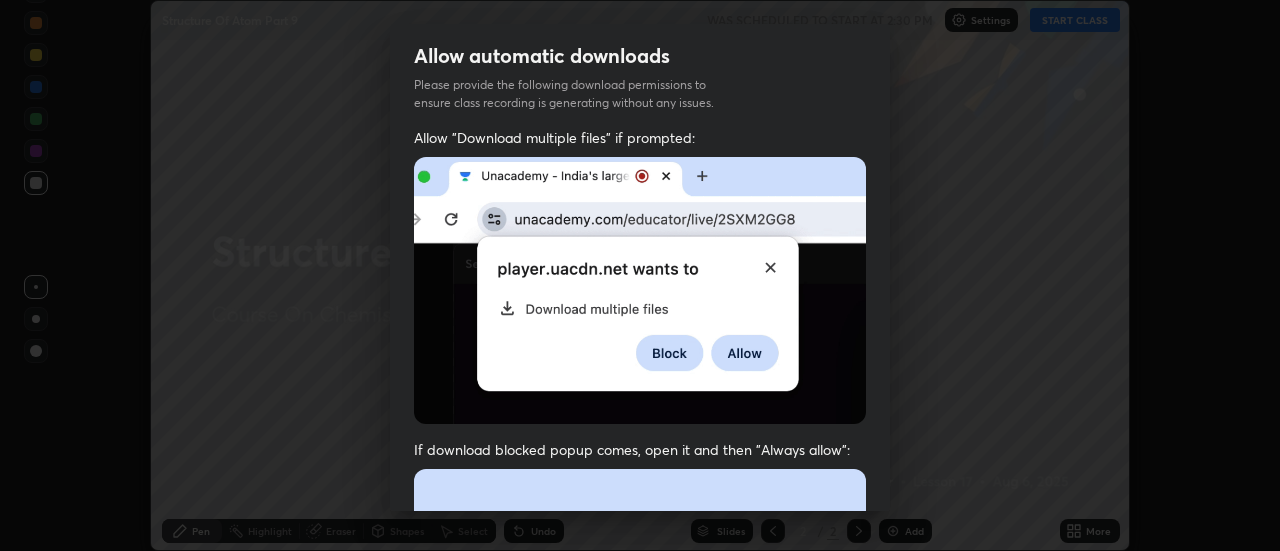click on "Allow "Download multiple files" if prompted: If download blocked popup comes, open it and then "Always allow": I agree that if I don't provide required permissions, class recording will not be generated" at bounding box center [640, 549] 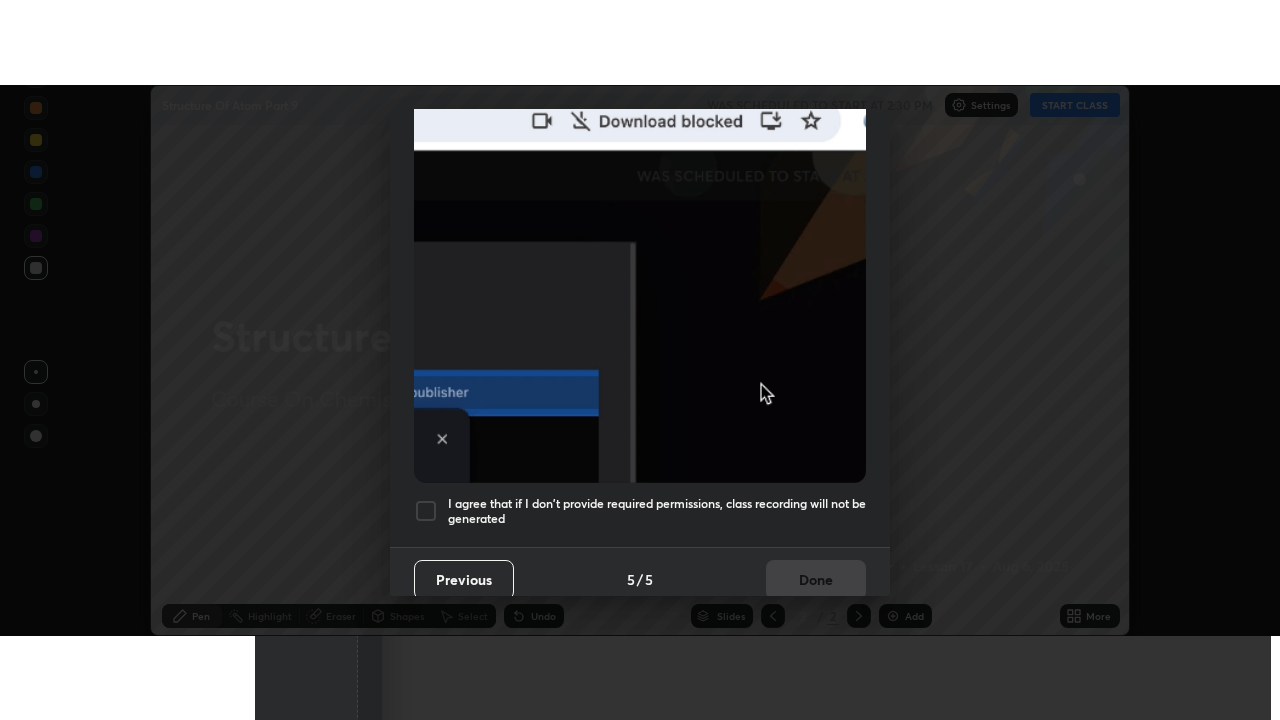 scroll, scrollTop: 513, scrollLeft: 0, axis: vertical 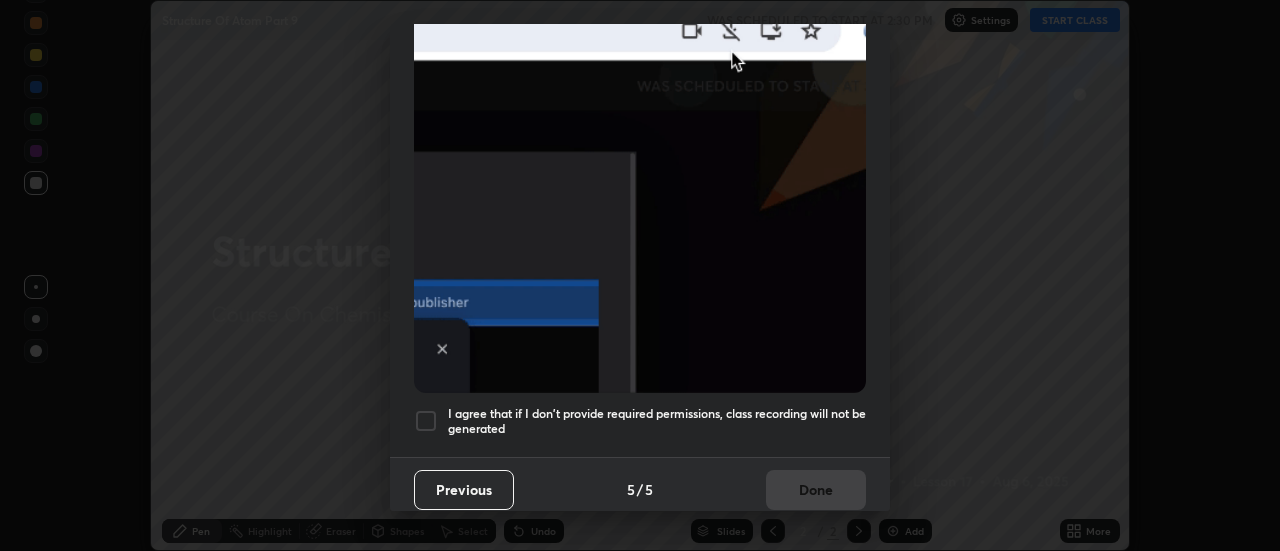 click at bounding box center (426, 421) 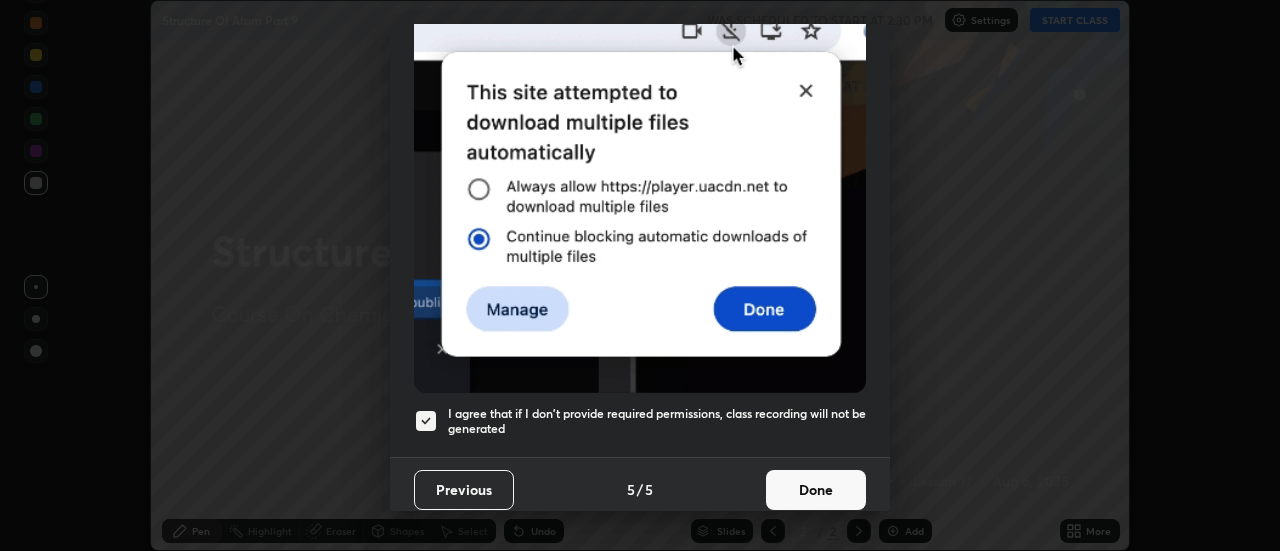 click on "Done" at bounding box center (816, 490) 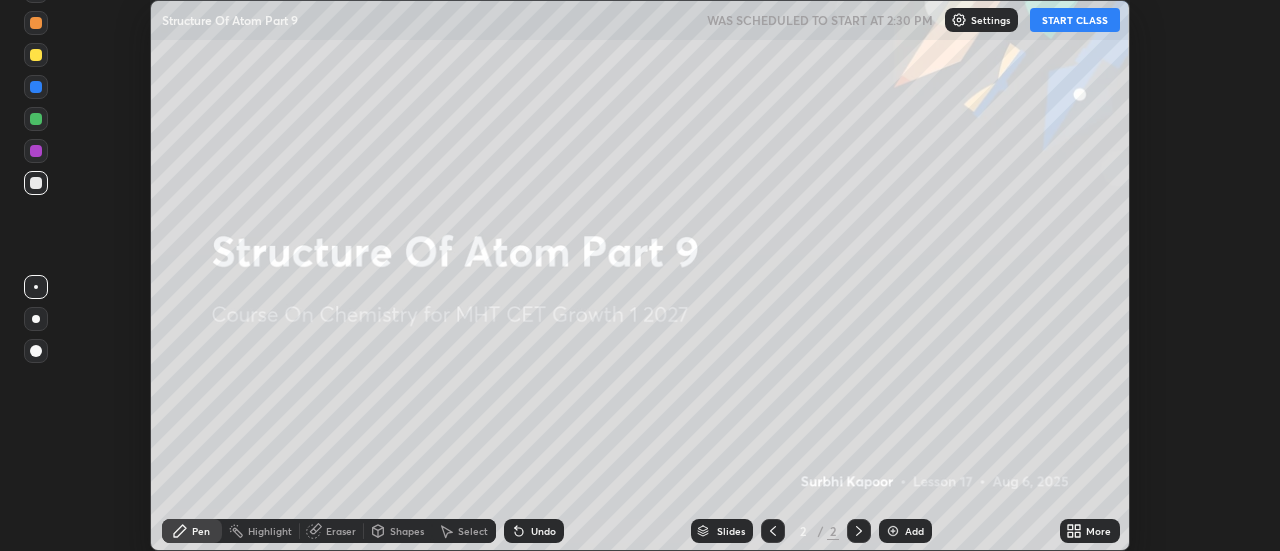click on "START CLASS" at bounding box center [1075, 20] 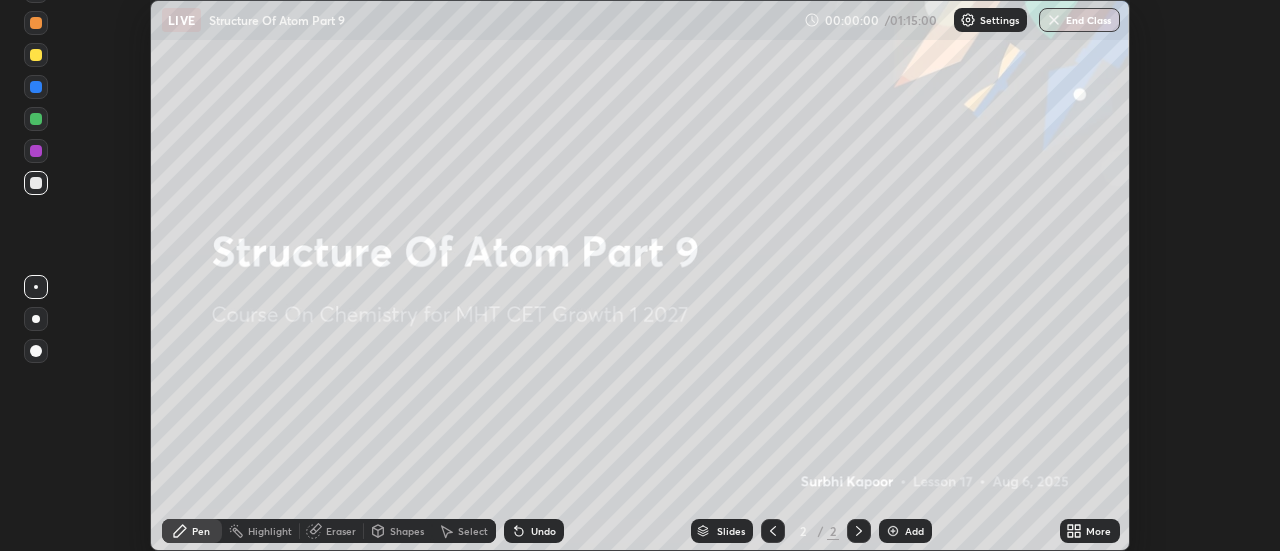 click on "More" at bounding box center [1090, 531] 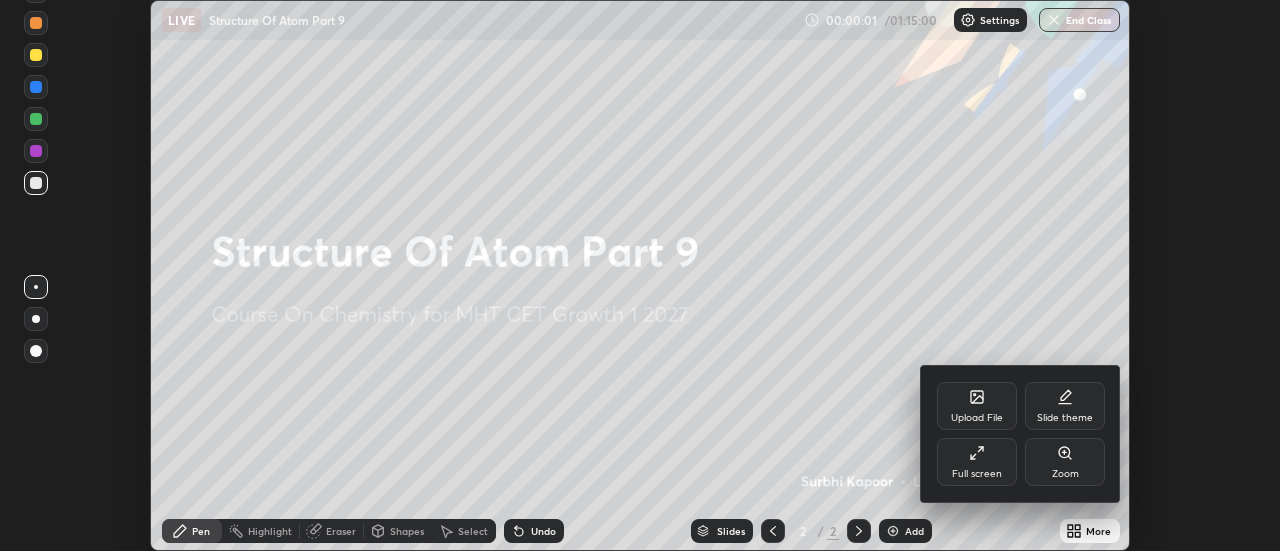 click on "Full screen" at bounding box center (977, 474) 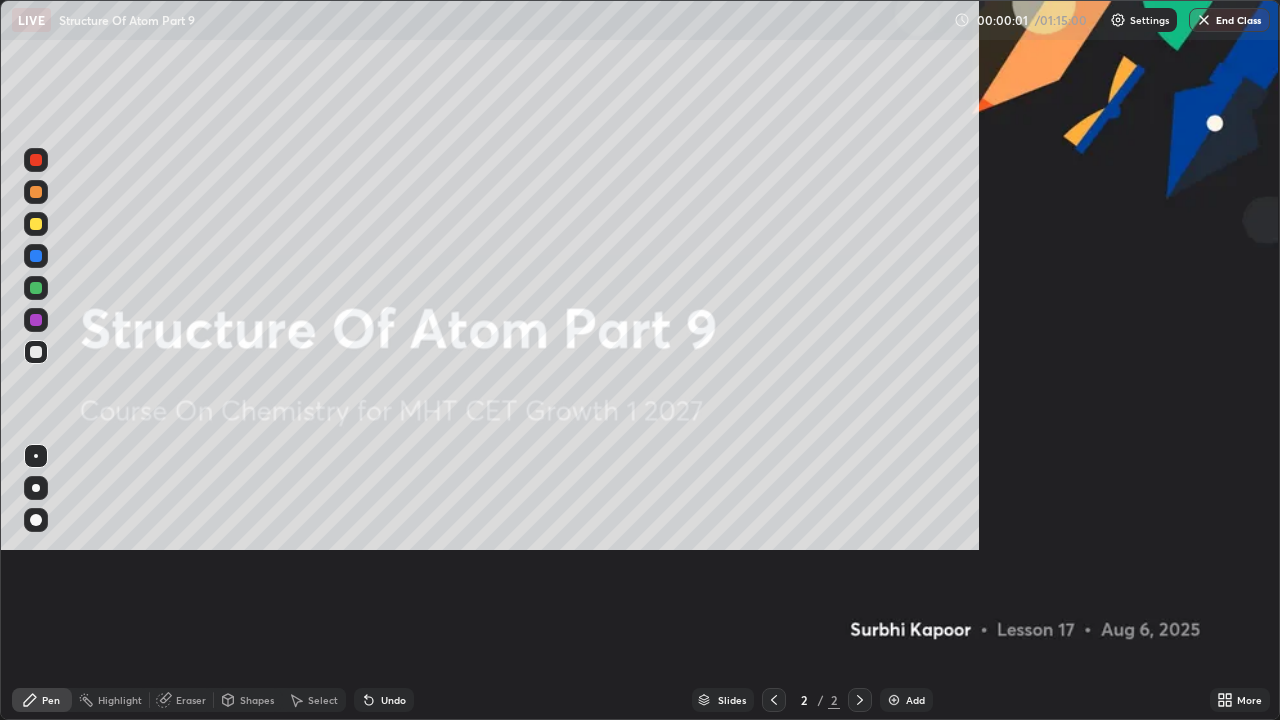 scroll, scrollTop: 99280, scrollLeft: 98720, axis: both 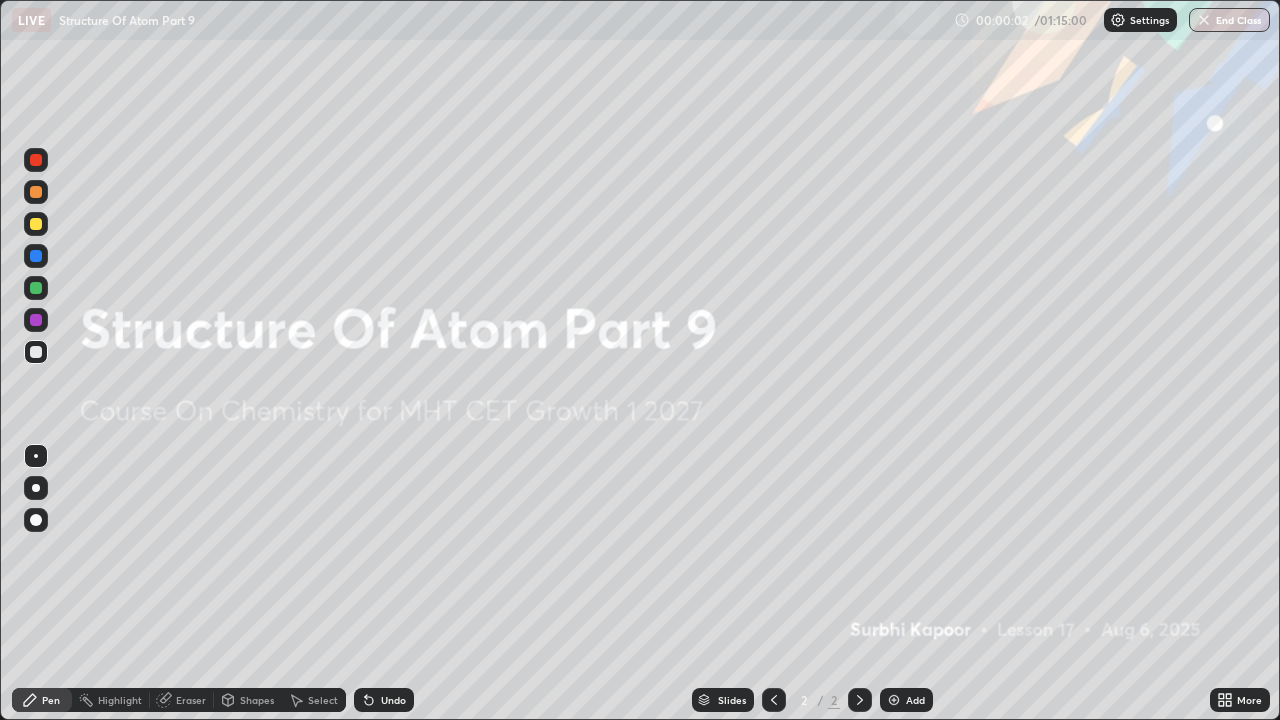click on "Add" at bounding box center (915, 700) 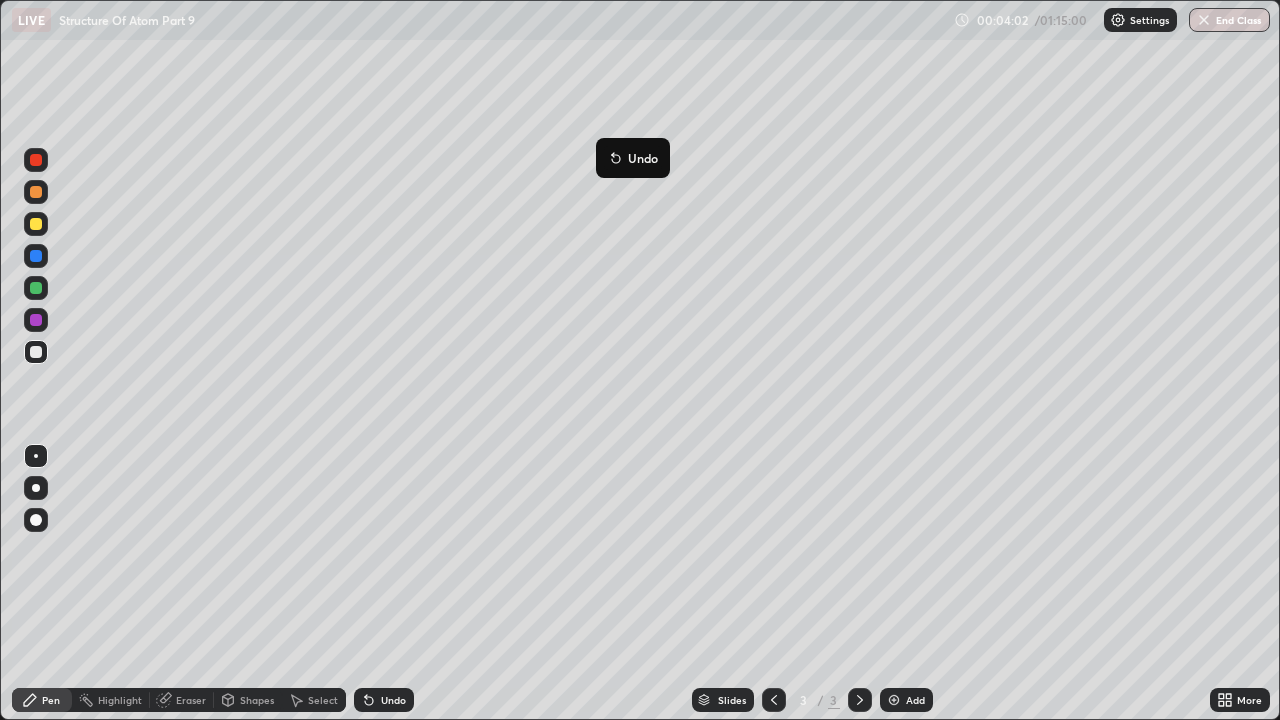 click on "Undo" at bounding box center [633, 158] 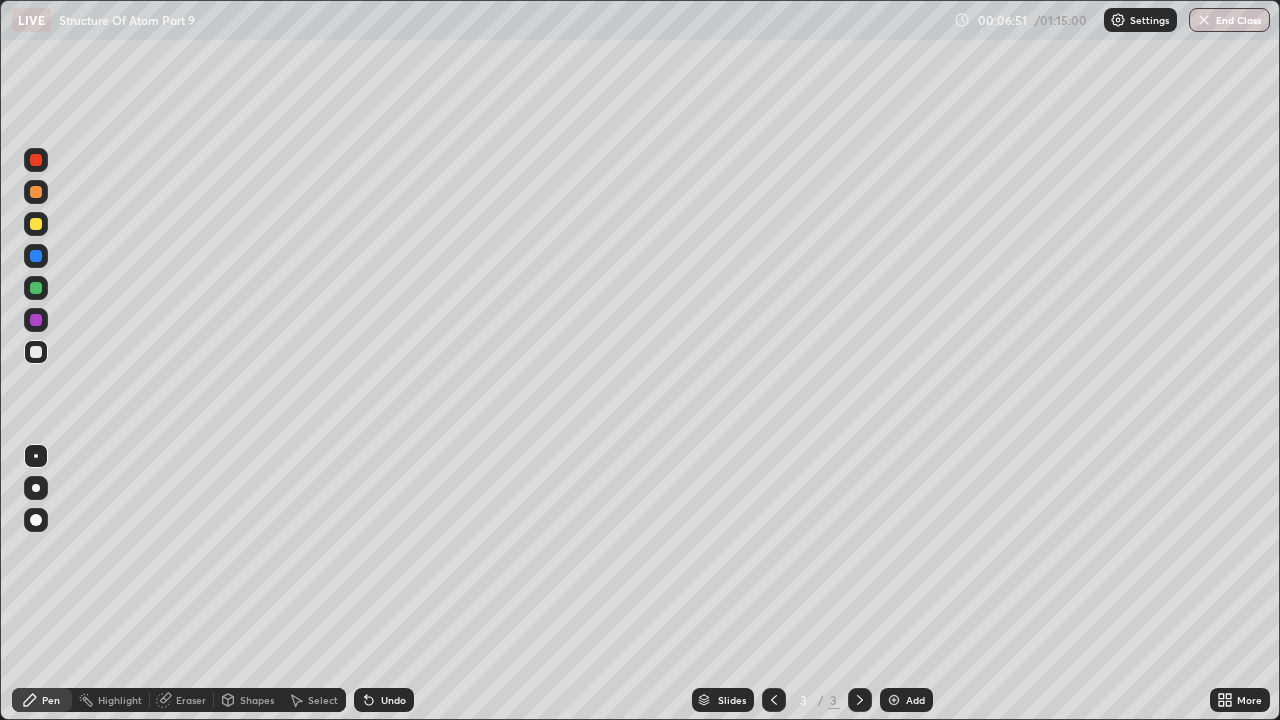 click on "Add" at bounding box center (906, 700) 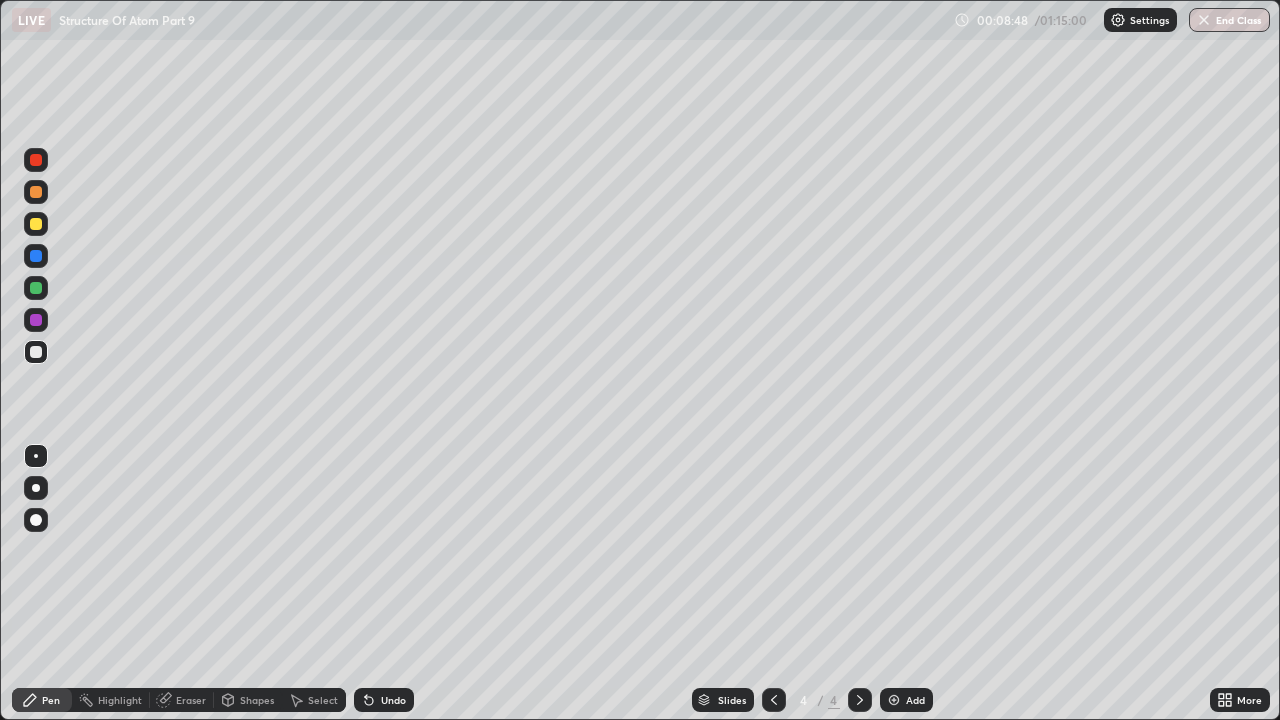 click 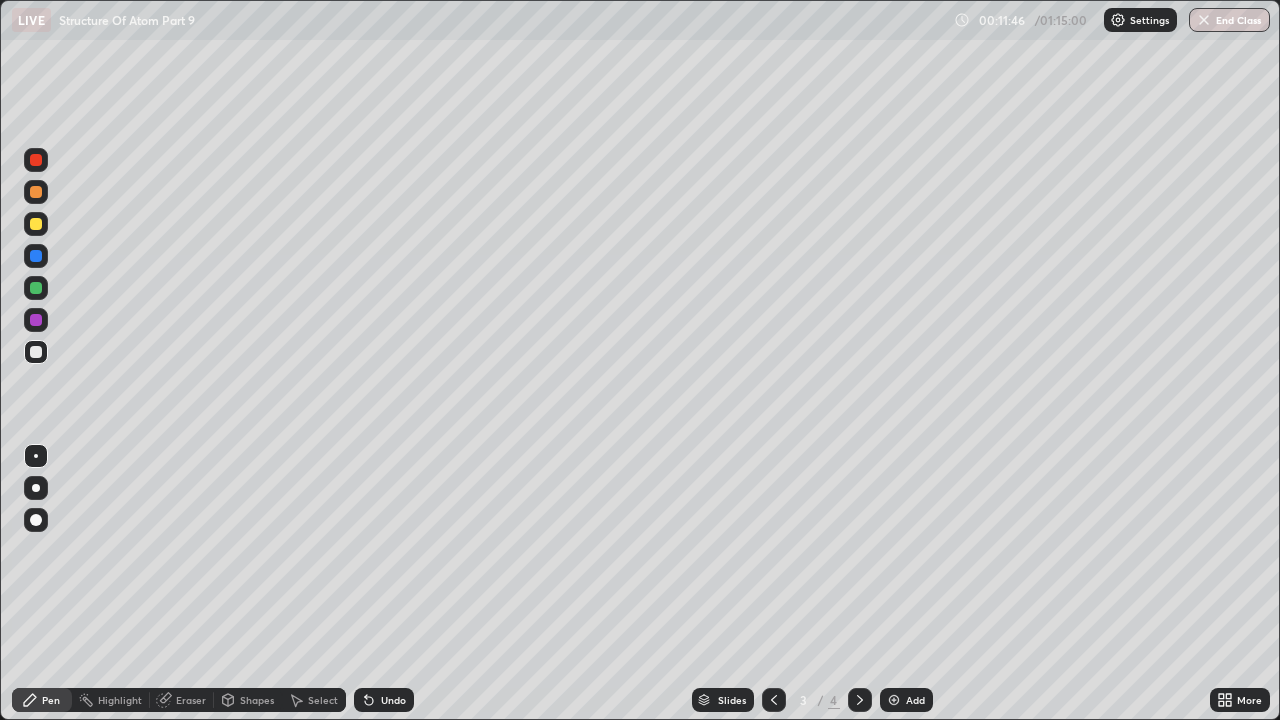 click 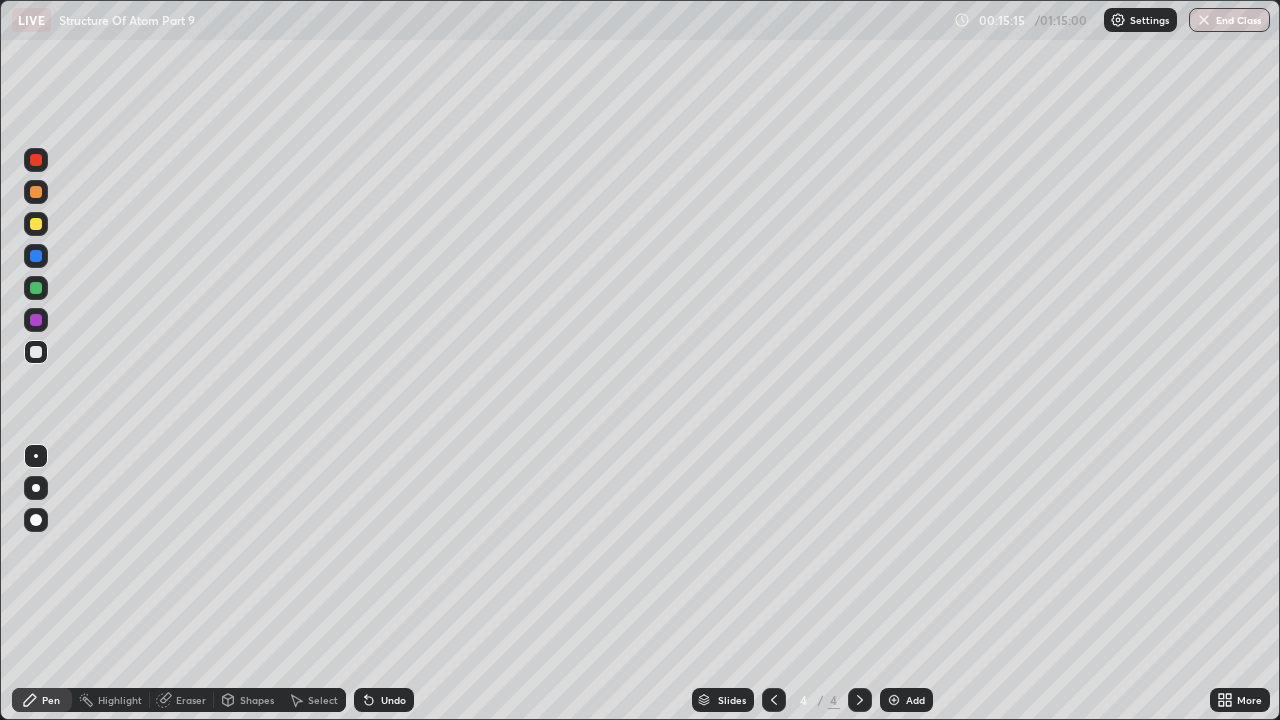 click on "Add" at bounding box center [915, 700] 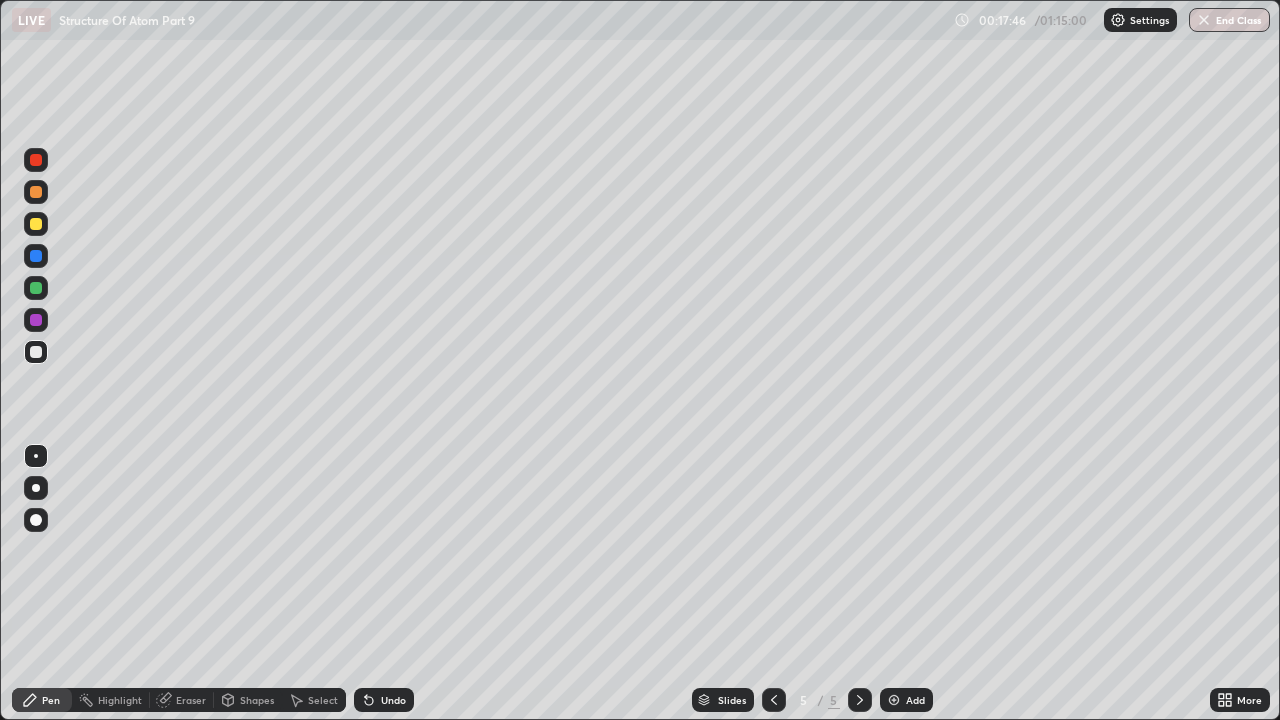 click on "Add" at bounding box center (915, 700) 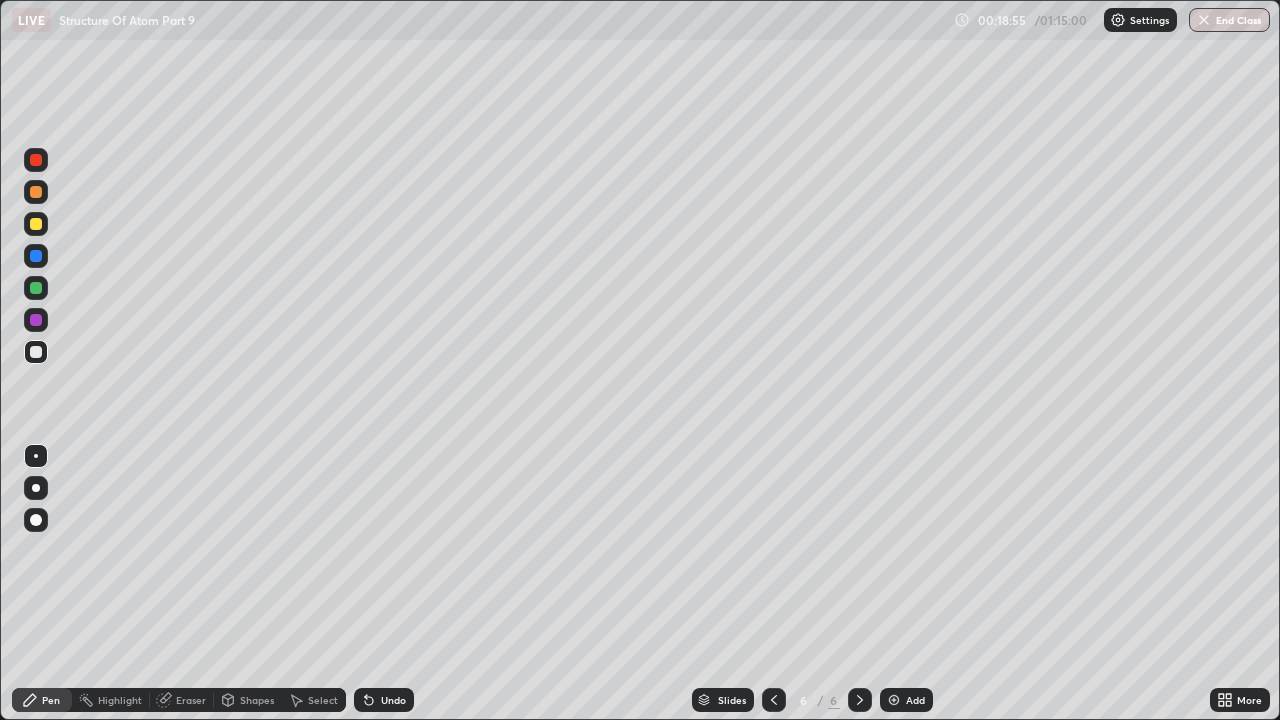 click on "Eraser" at bounding box center (191, 700) 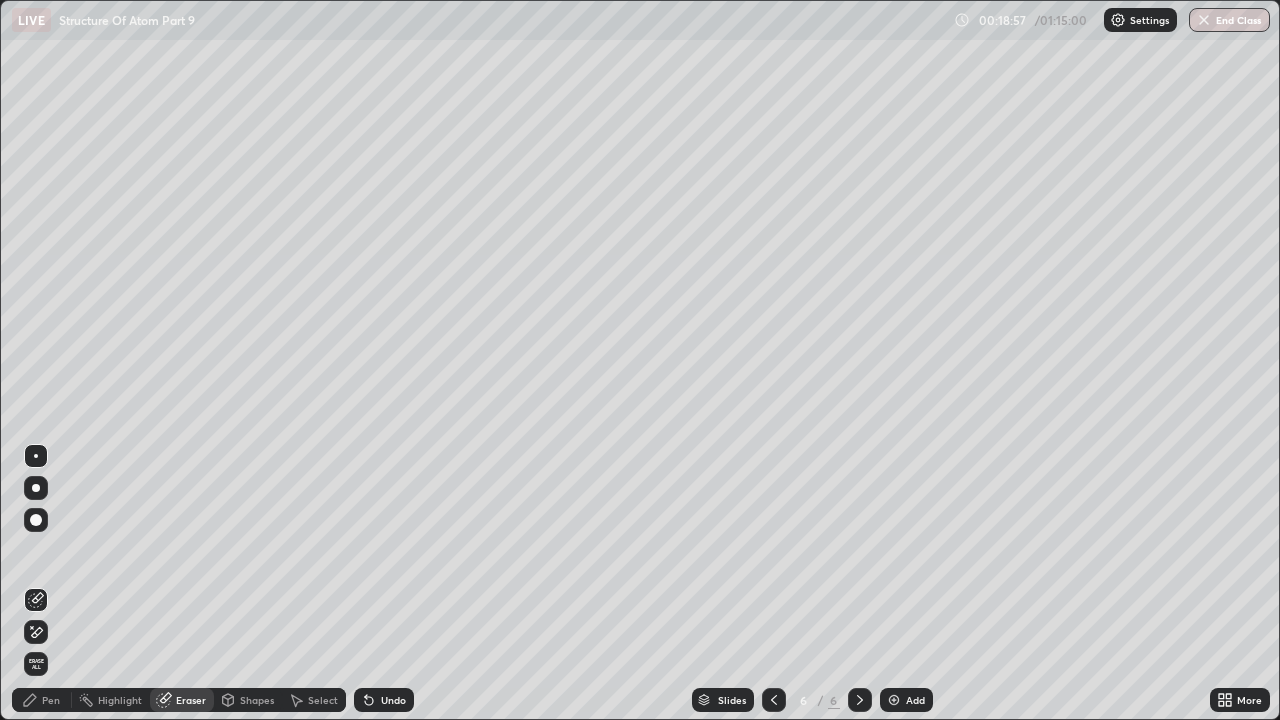 click on "Pen" at bounding box center [51, 700] 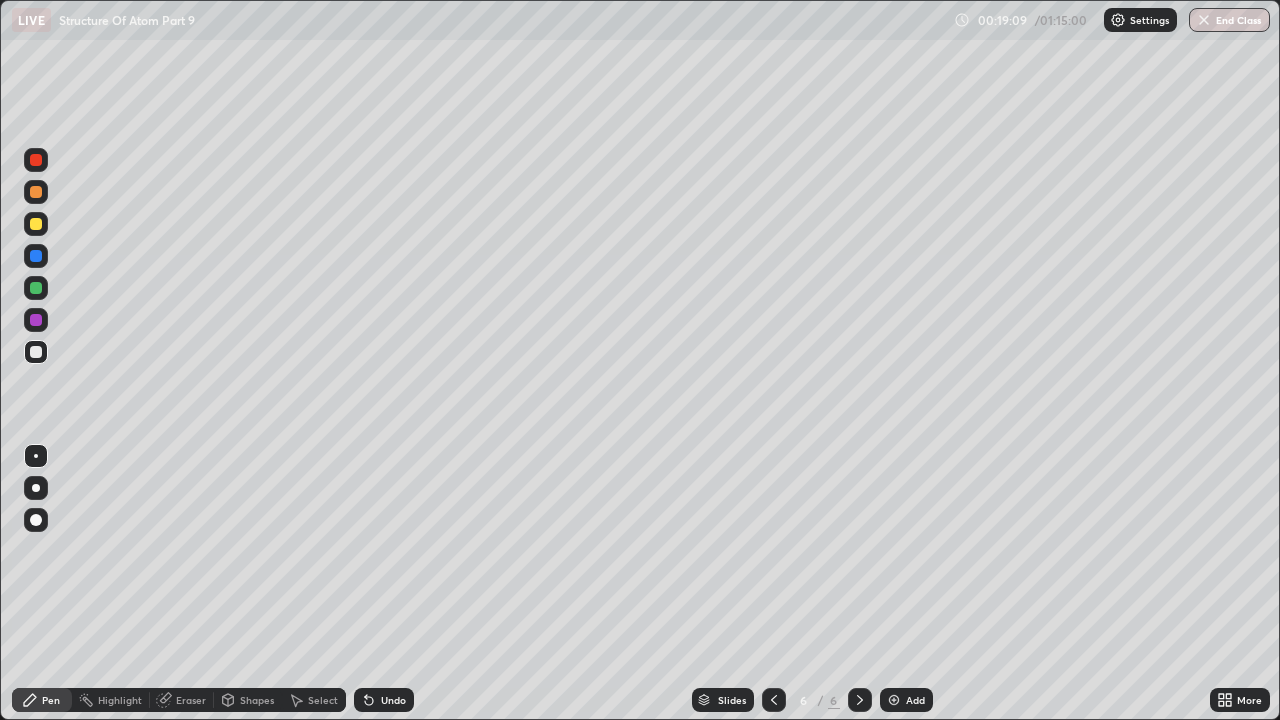 click 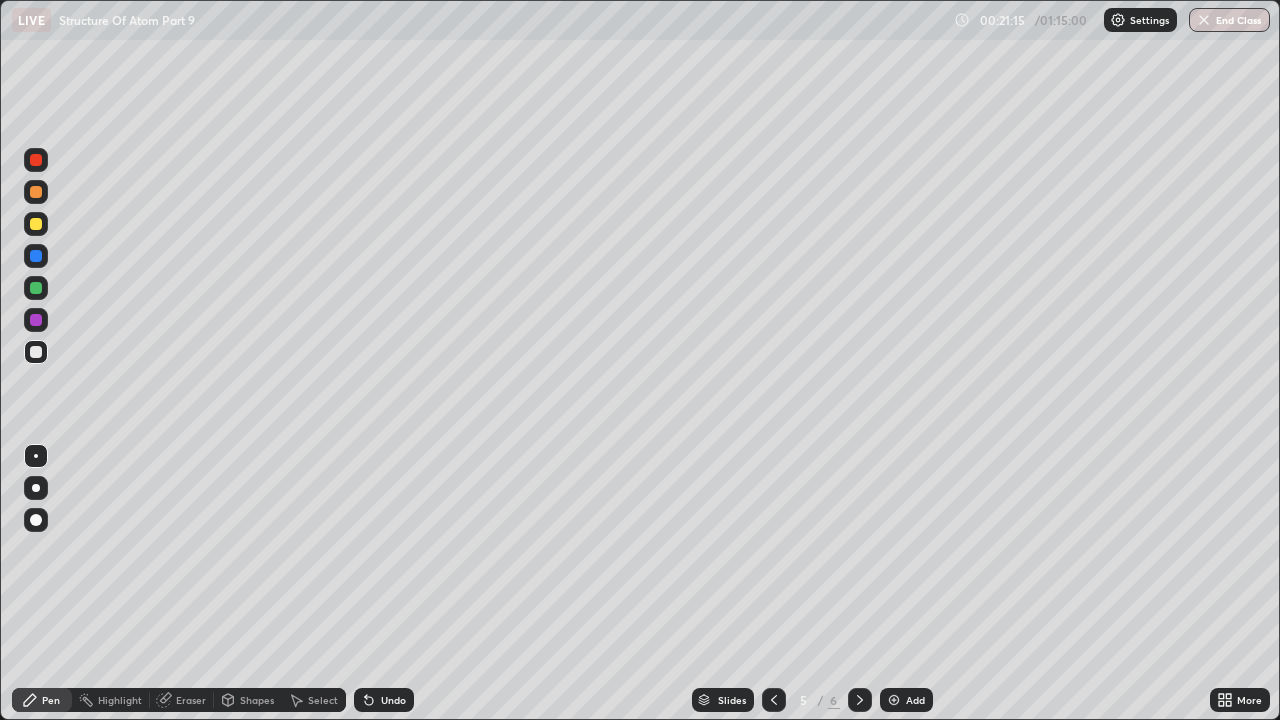 click 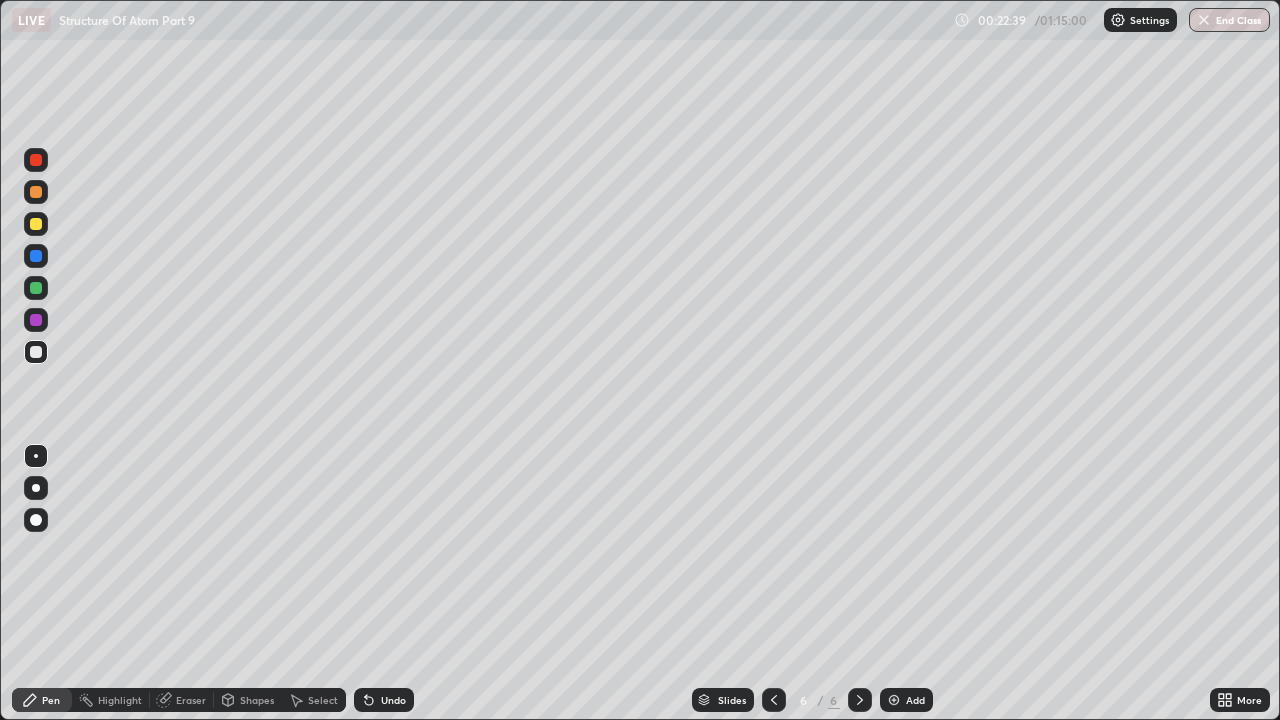 click on "Add" at bounding box center (915, 700) 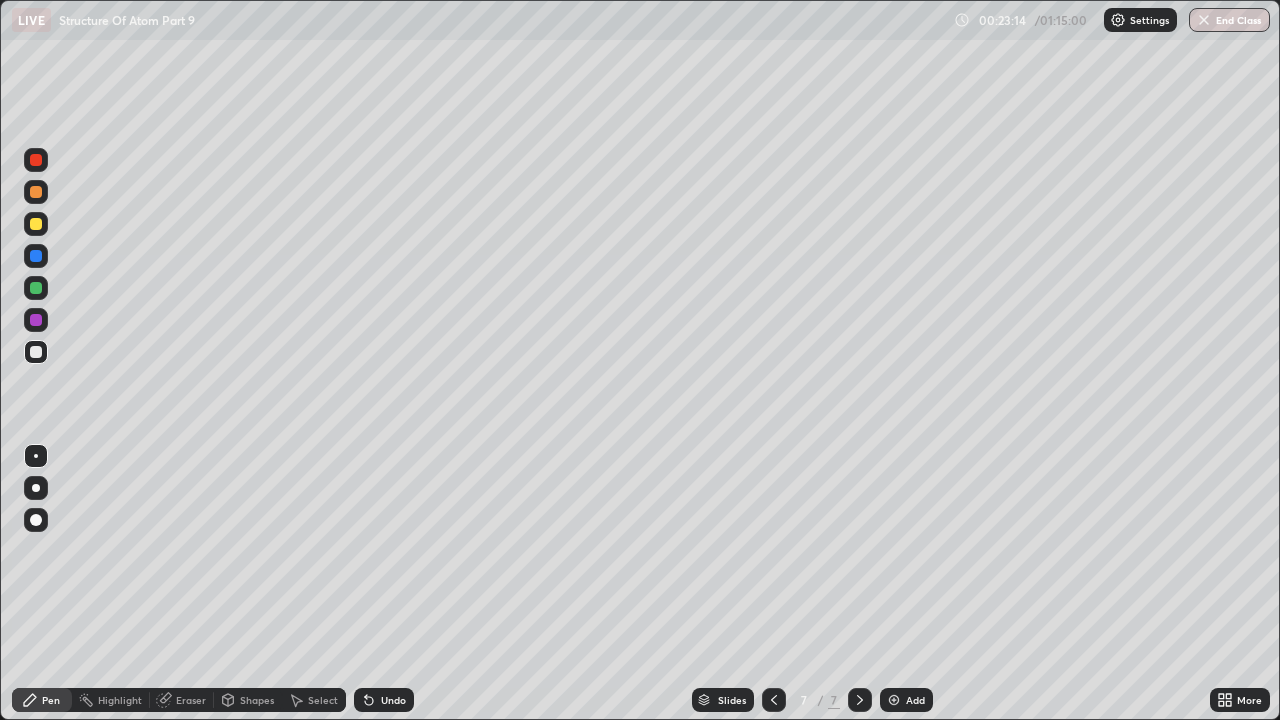 click on "Undo" at bounding box center (393, 700) 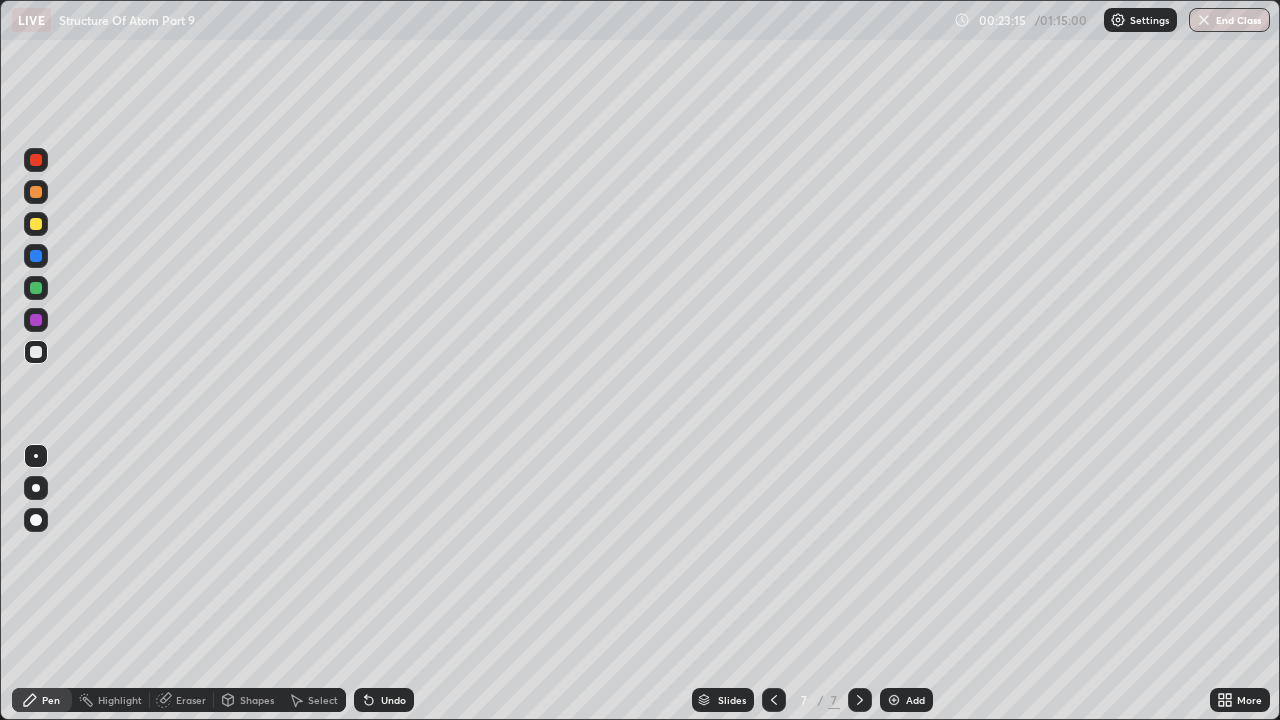 click on "Undo" at bounding box center (393, 700) 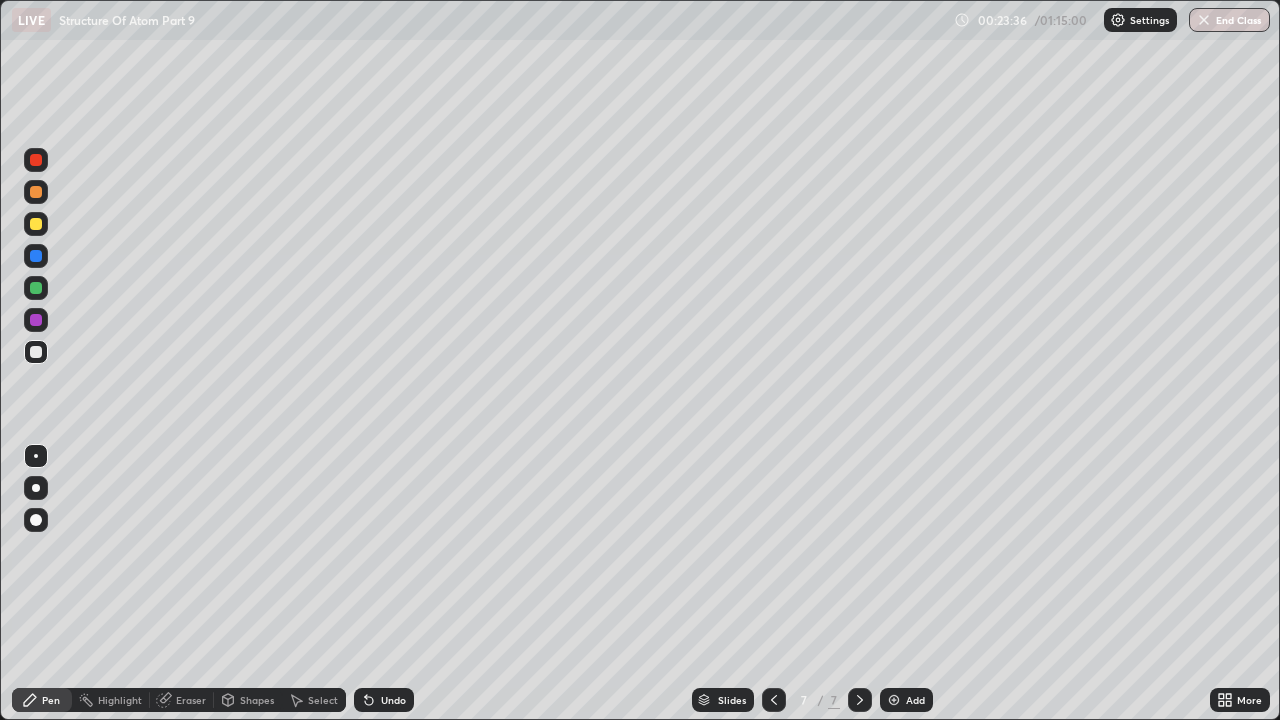 click 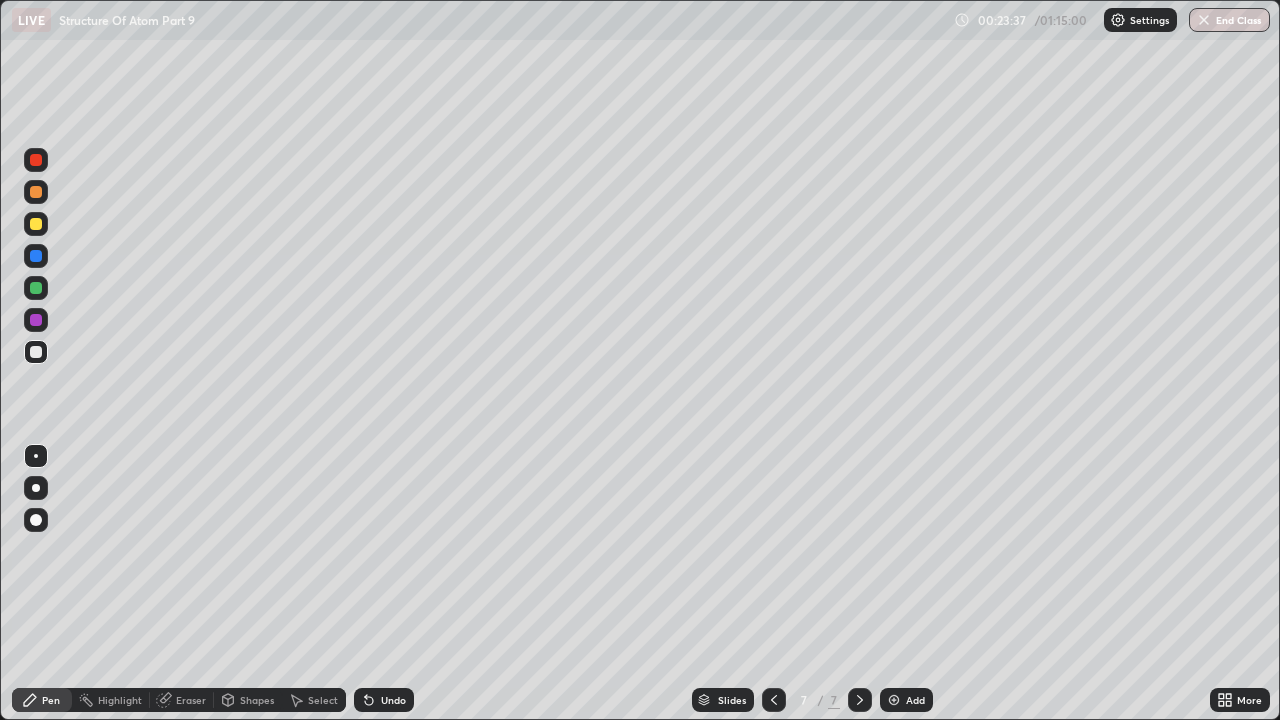 click on "Undo" at bounding box center (384, 700) 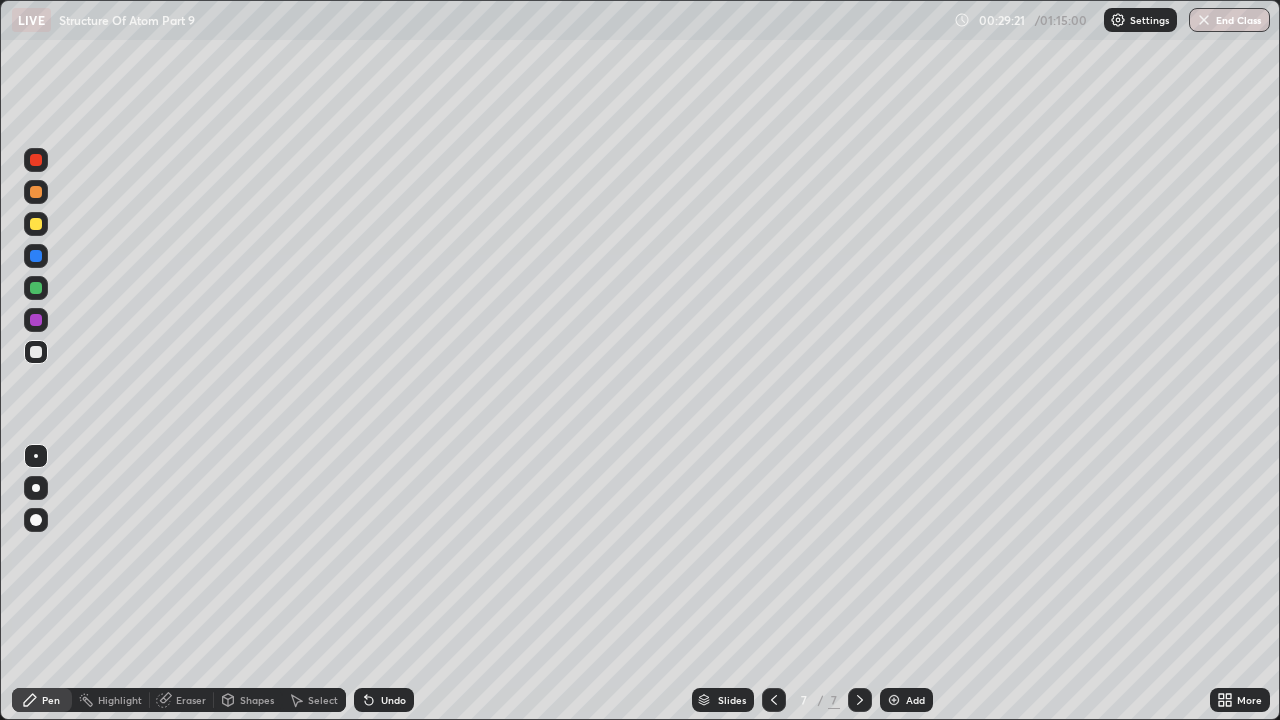 click on "Add" at bounding box center (915, 700) 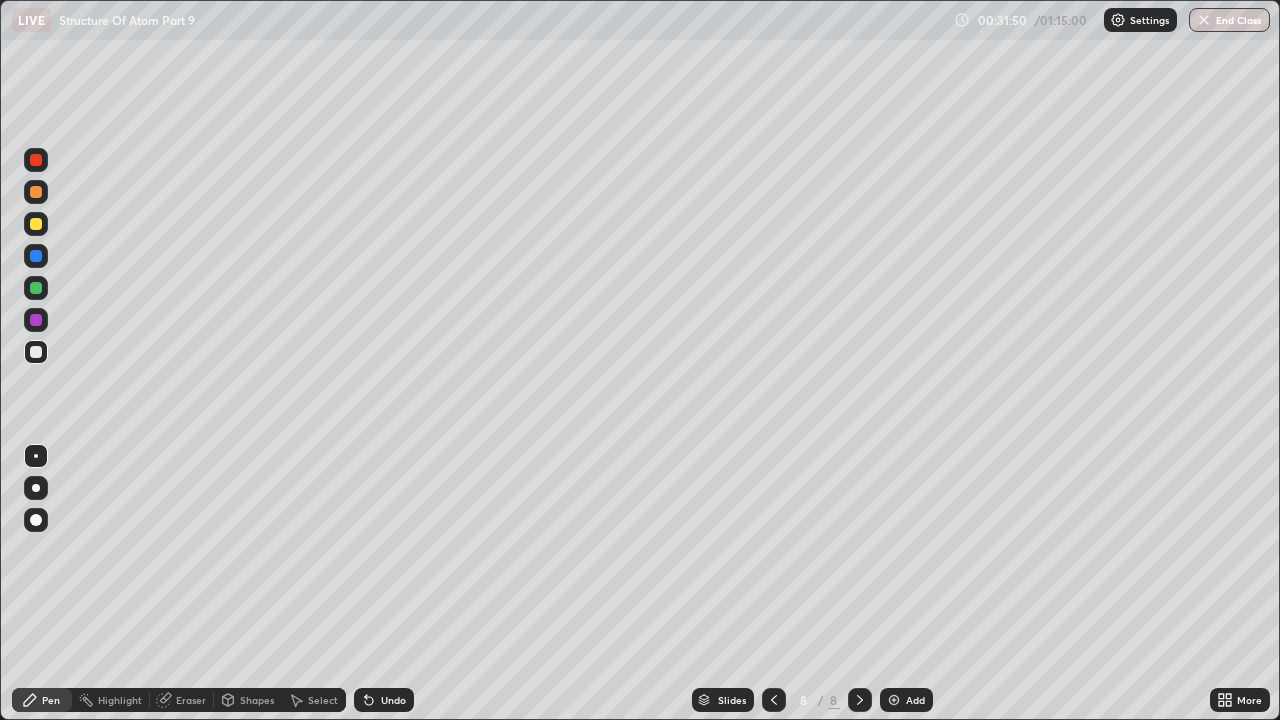 click at bounding box center (894, 700) 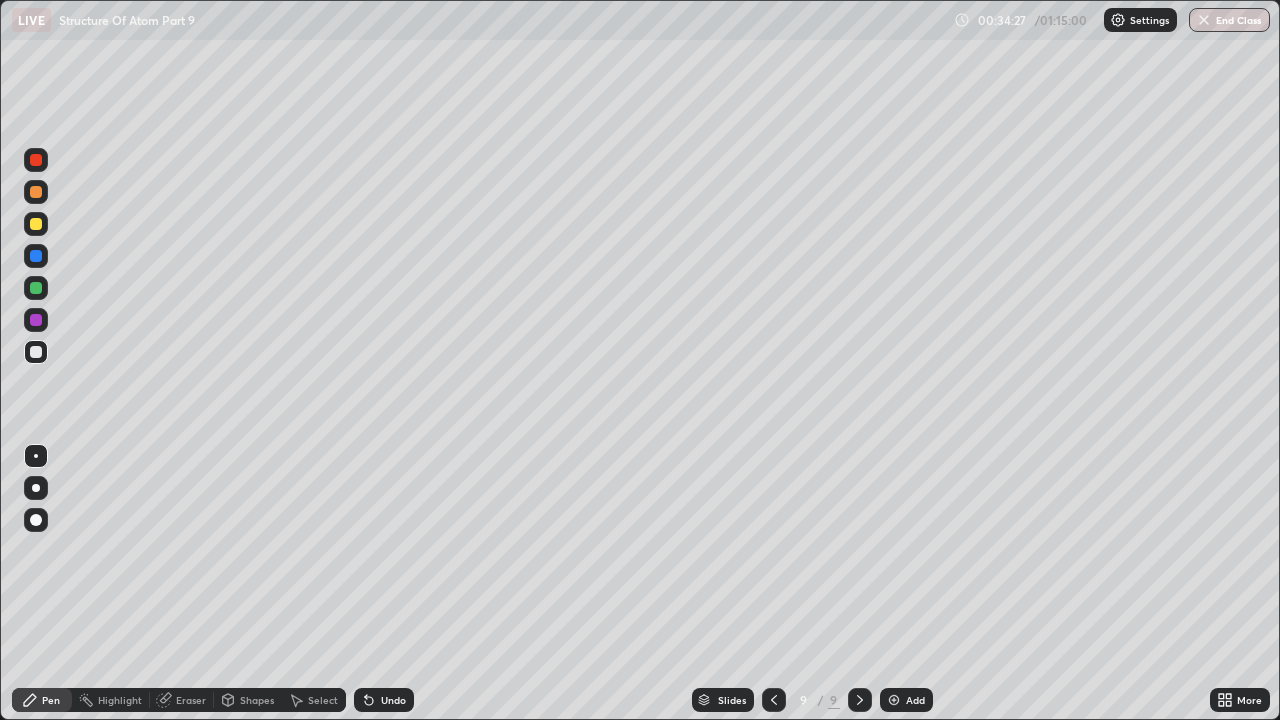 click on "Undo" at bounding box center [393, 700] 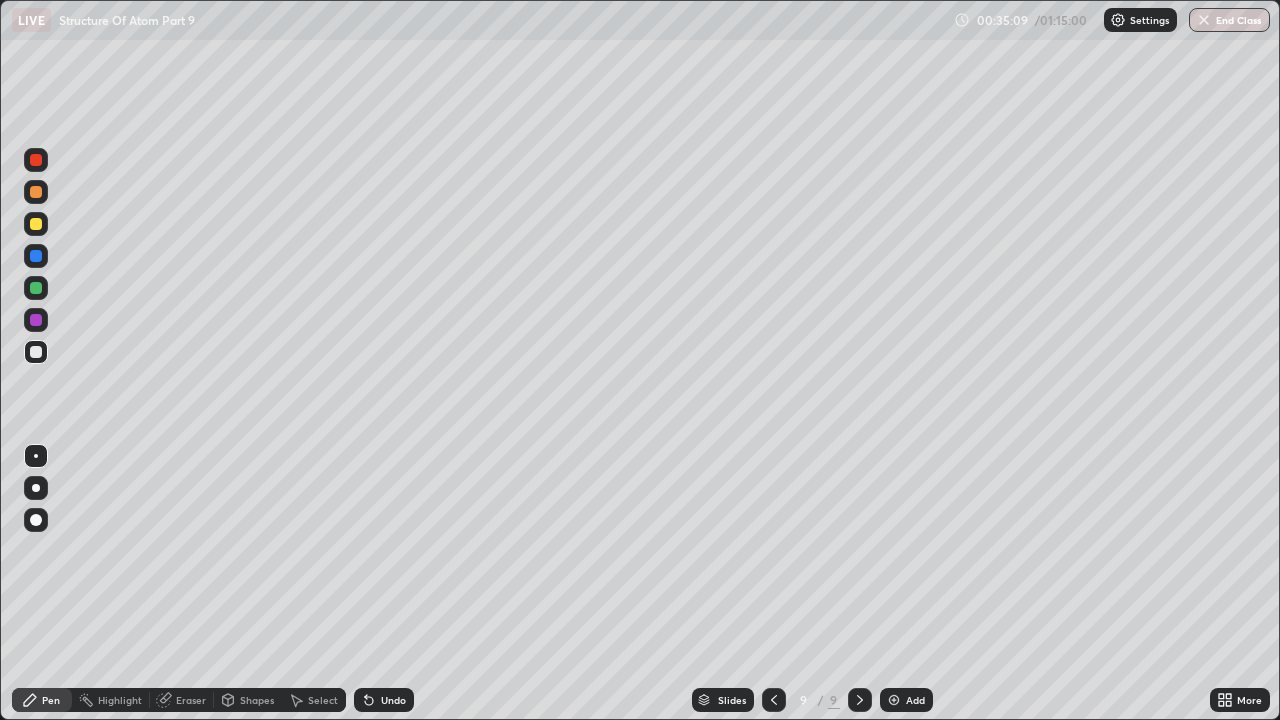 click 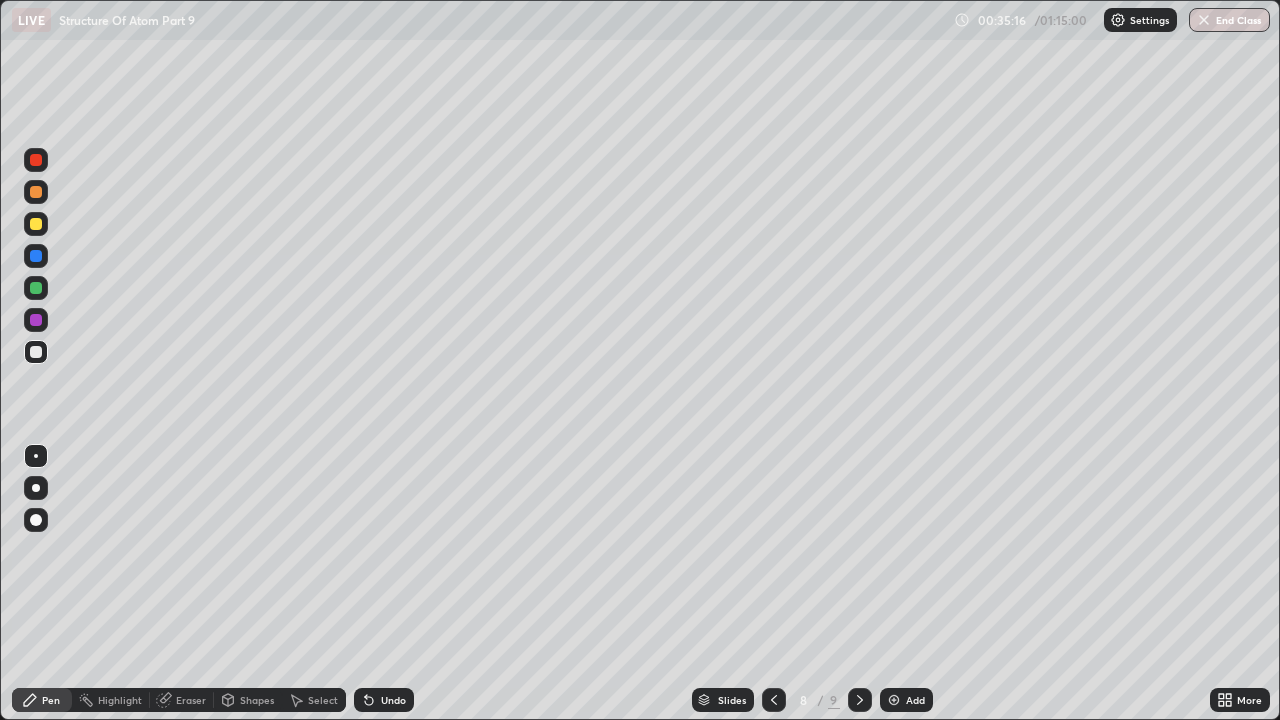 click at bounding box center [860, 700] 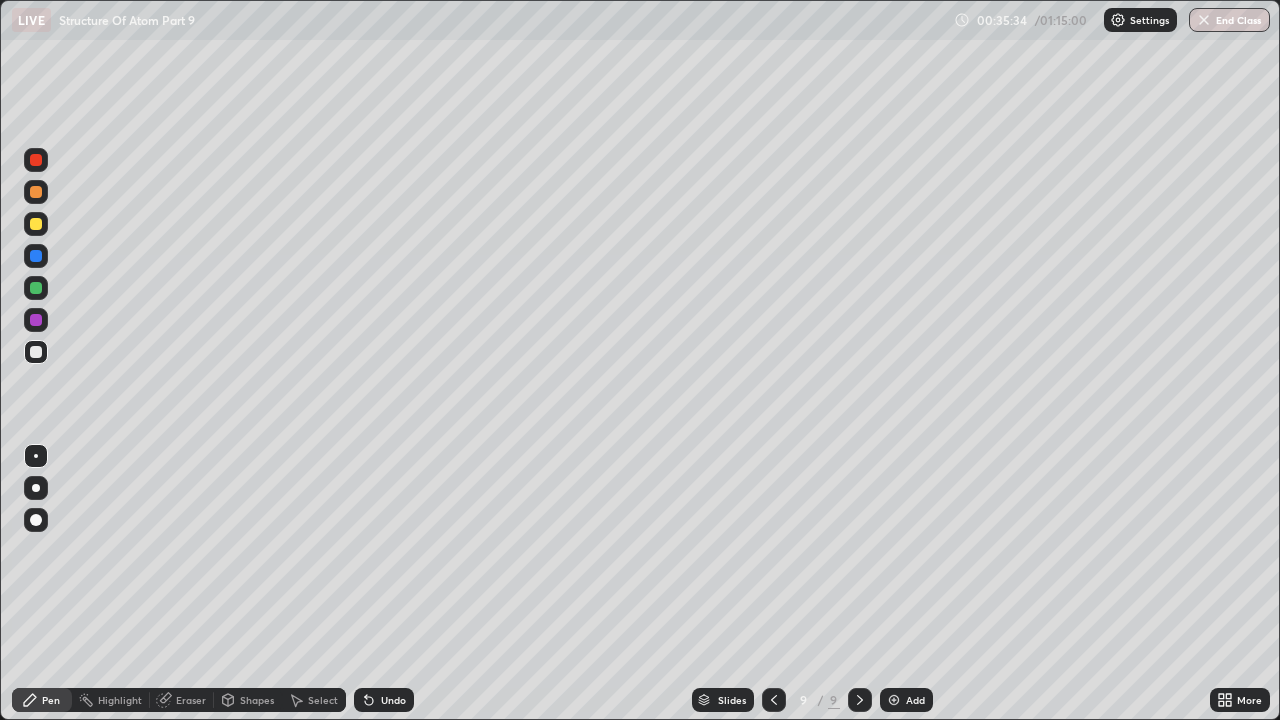 click 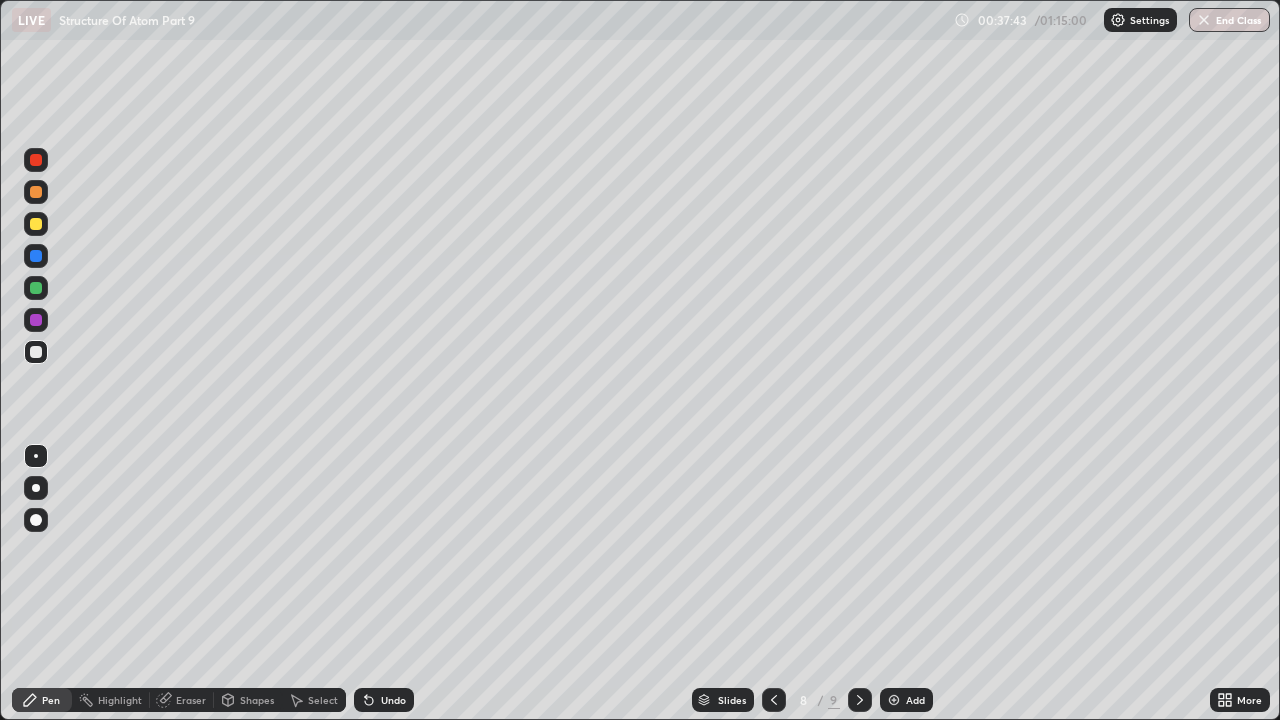 click 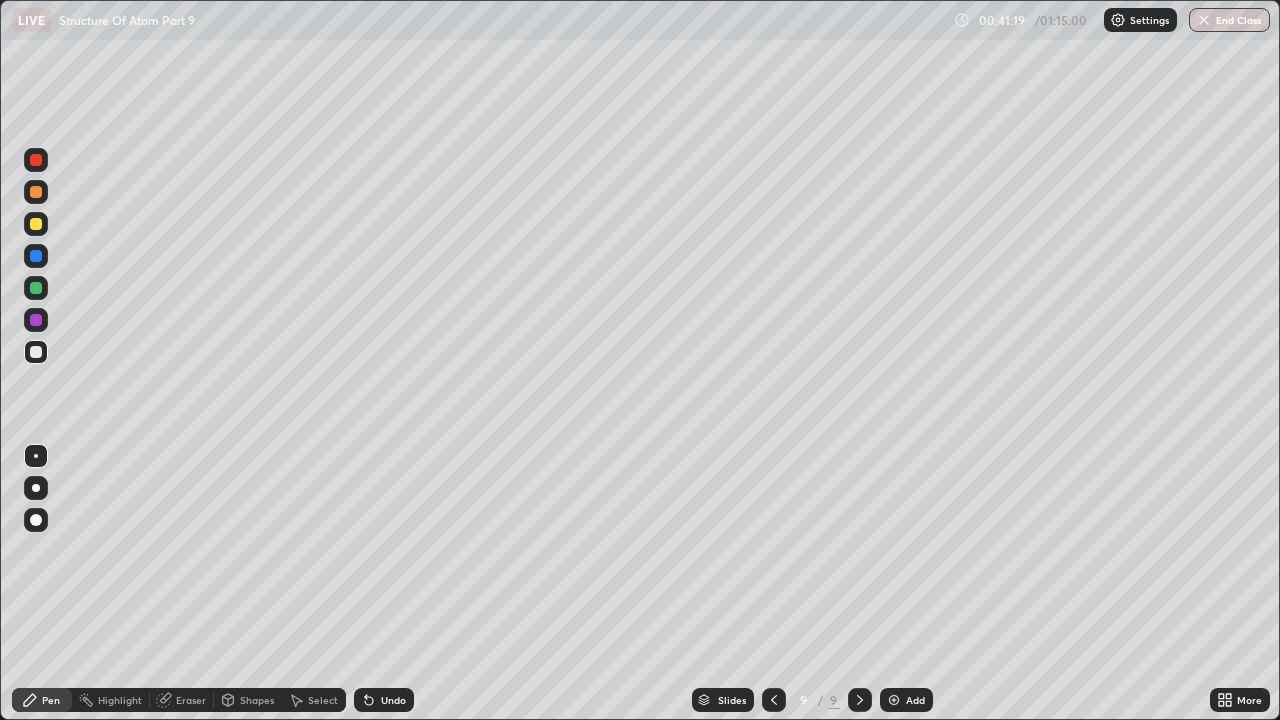 click on "Add" at bounding box center [915, 700] 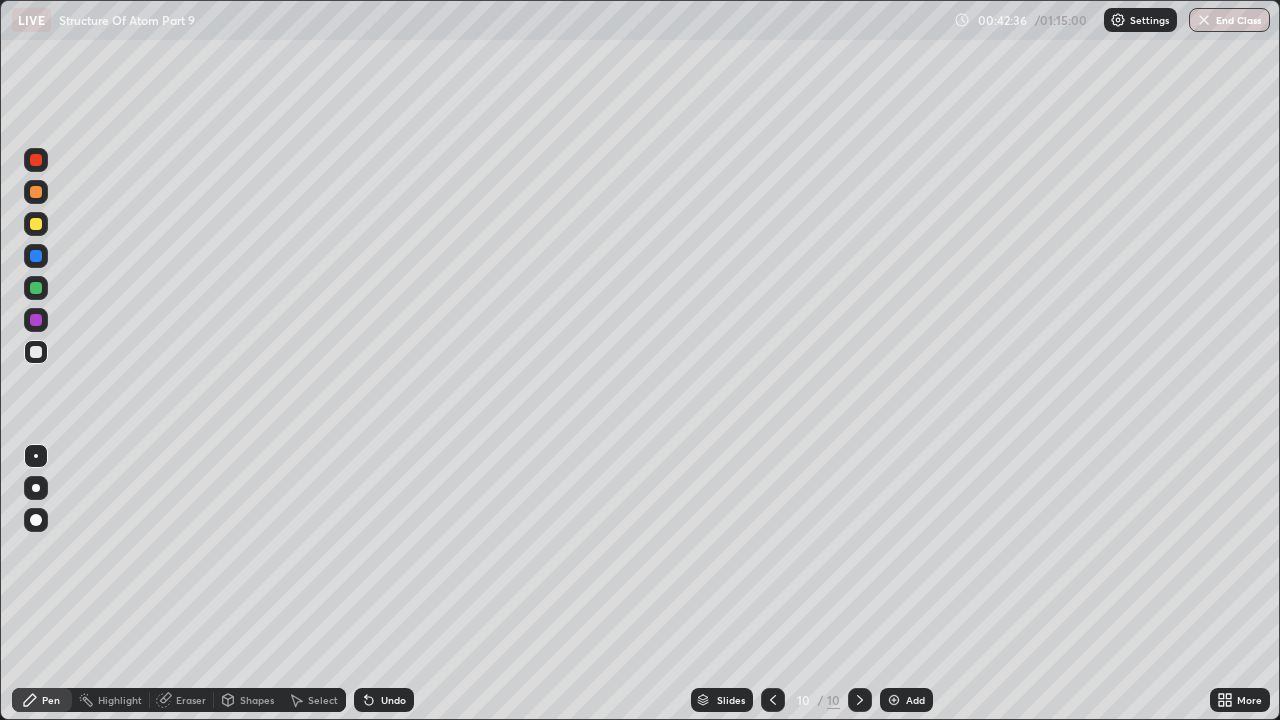 click on "Undo" at bounding box center (393, 700) 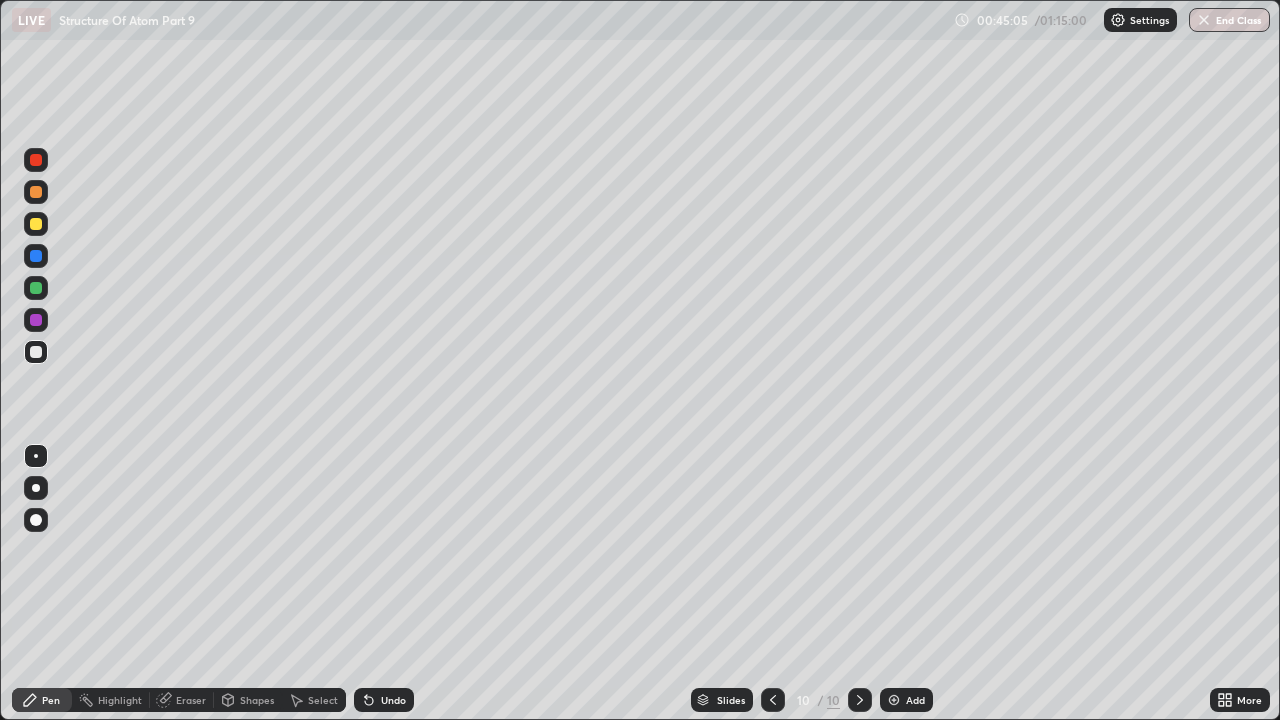 click on "Add" at bounding box center [906, 700] 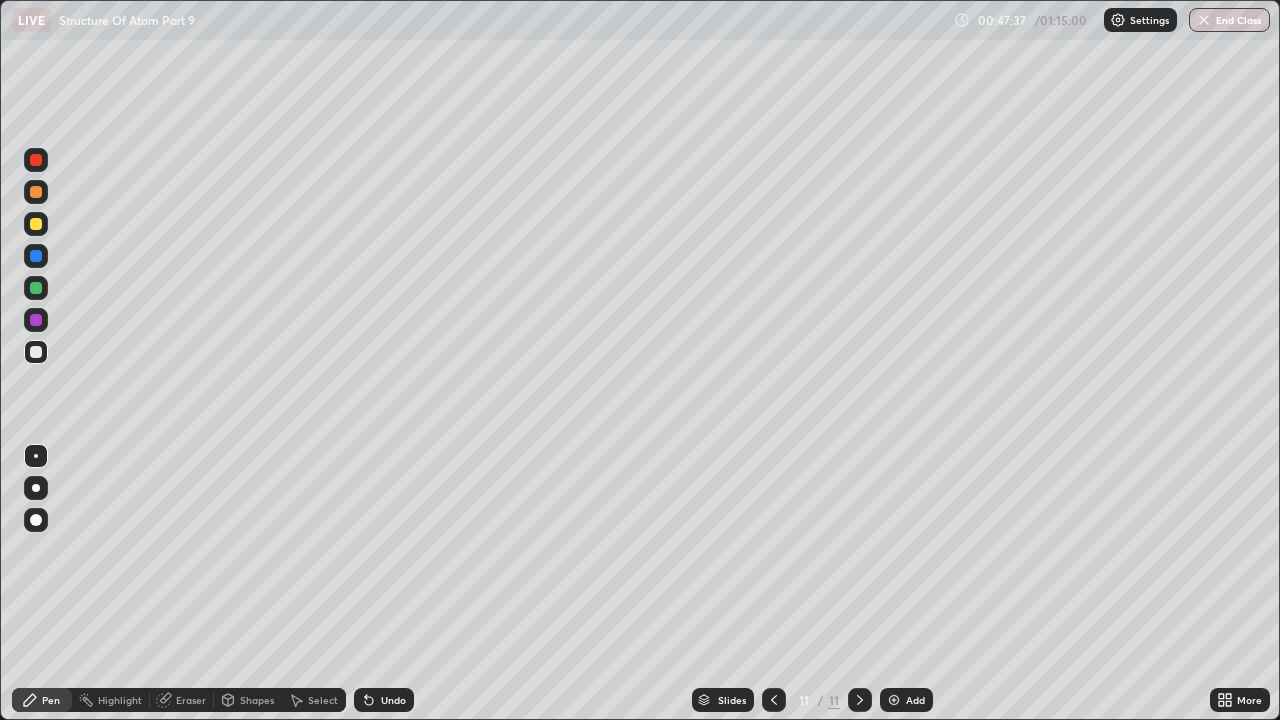 click on "Add" at bounding box center (915, 700) 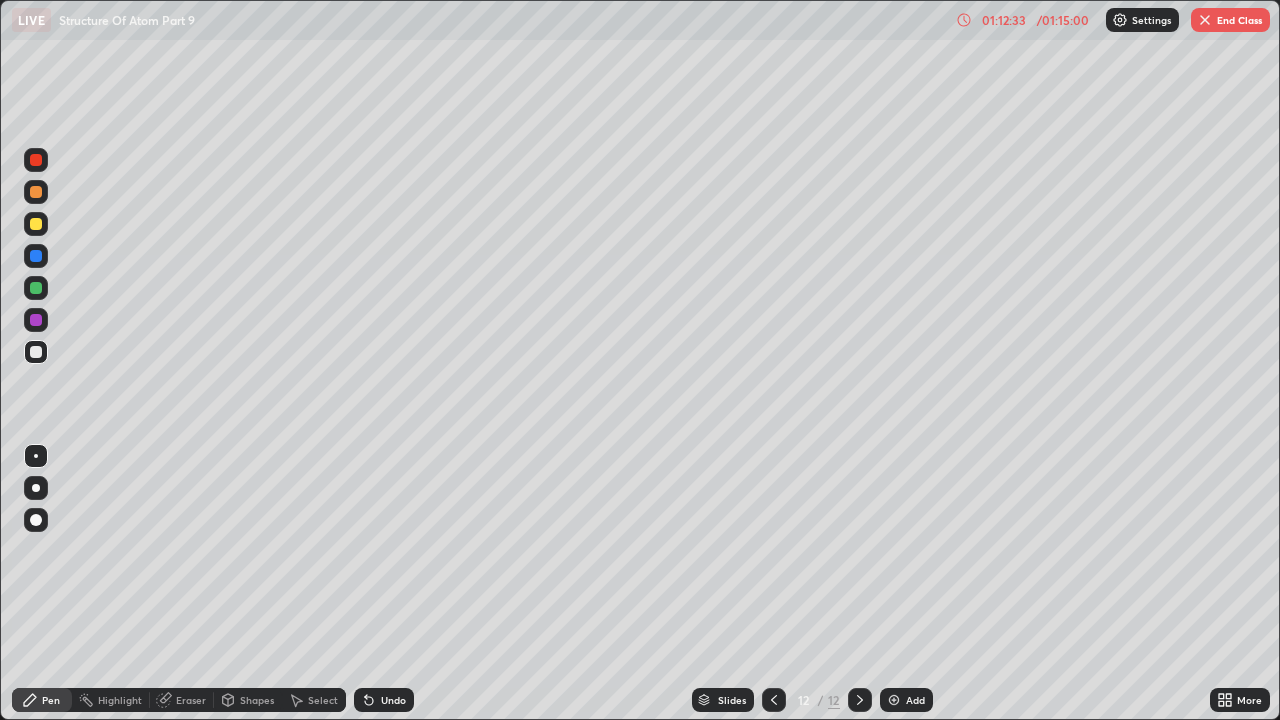 click on "End Class" at bounding box center [1230, 20] 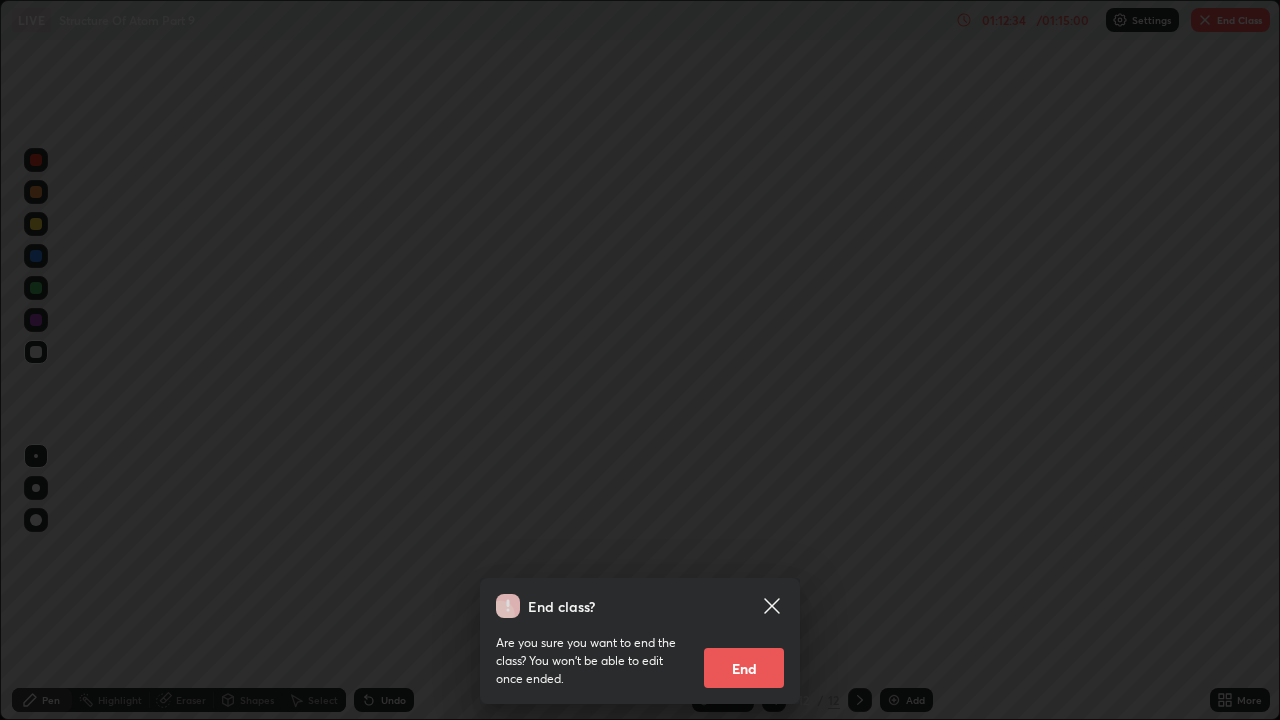 click on "End" at bounding box center (744, 668) 